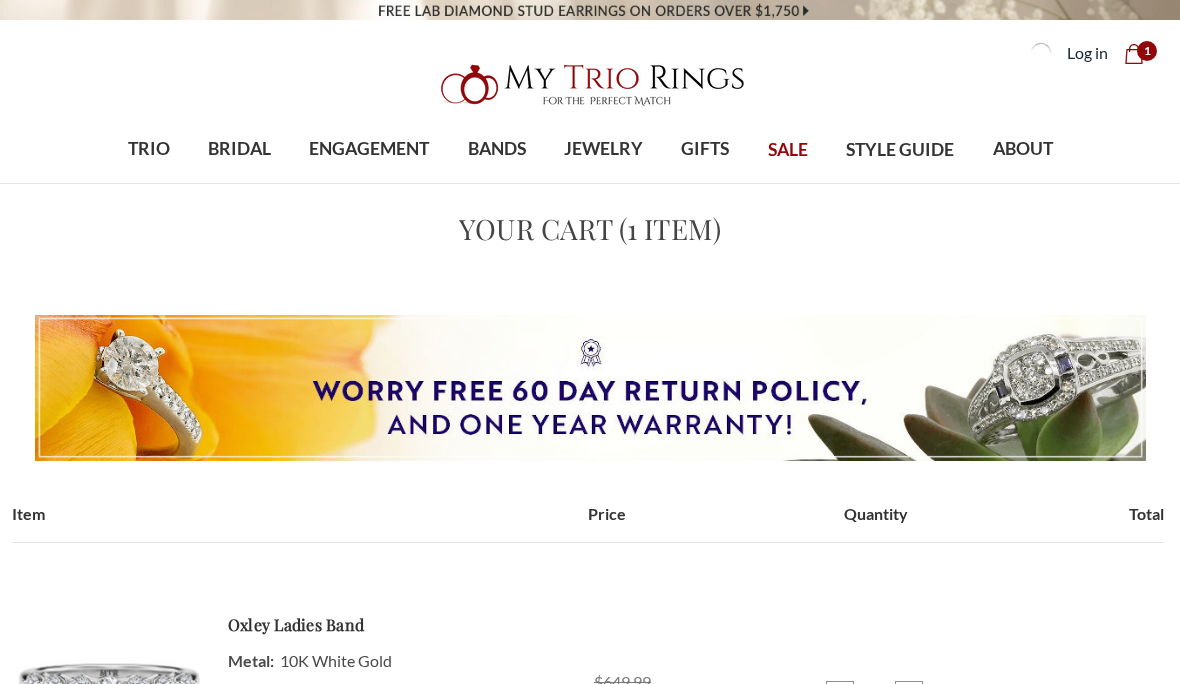 scroll, scrollTop: 0, scrollLeft: 0, axis: both 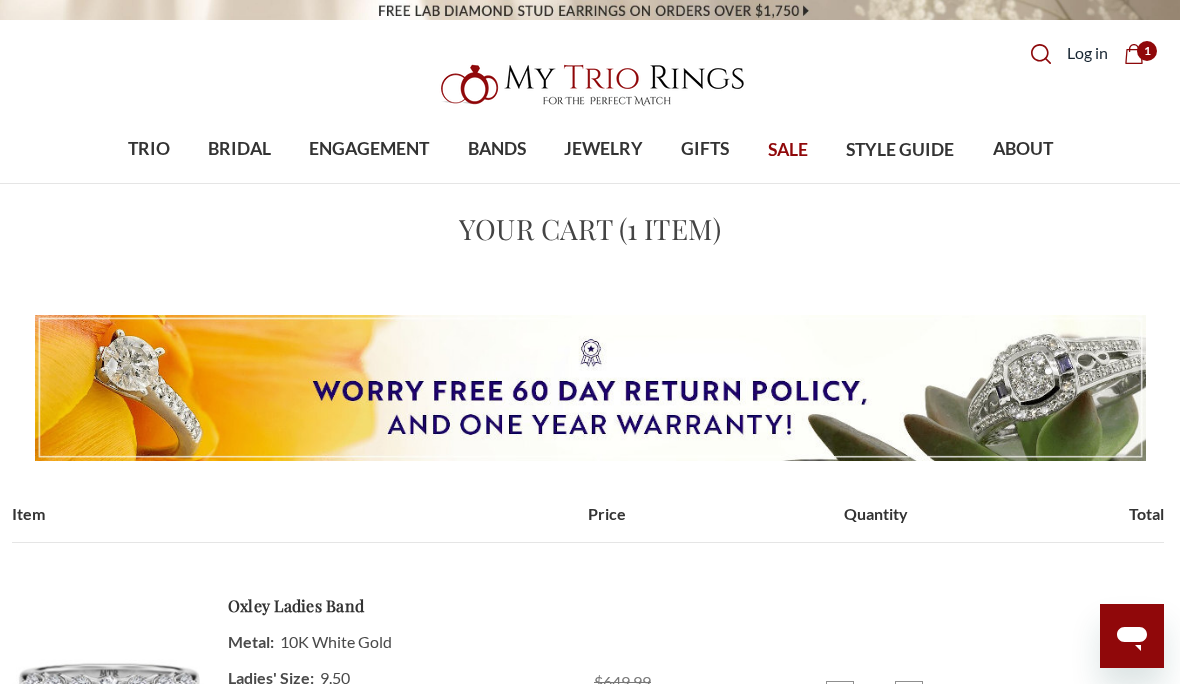 click on "BANDS" at bounding box center (497, 149) 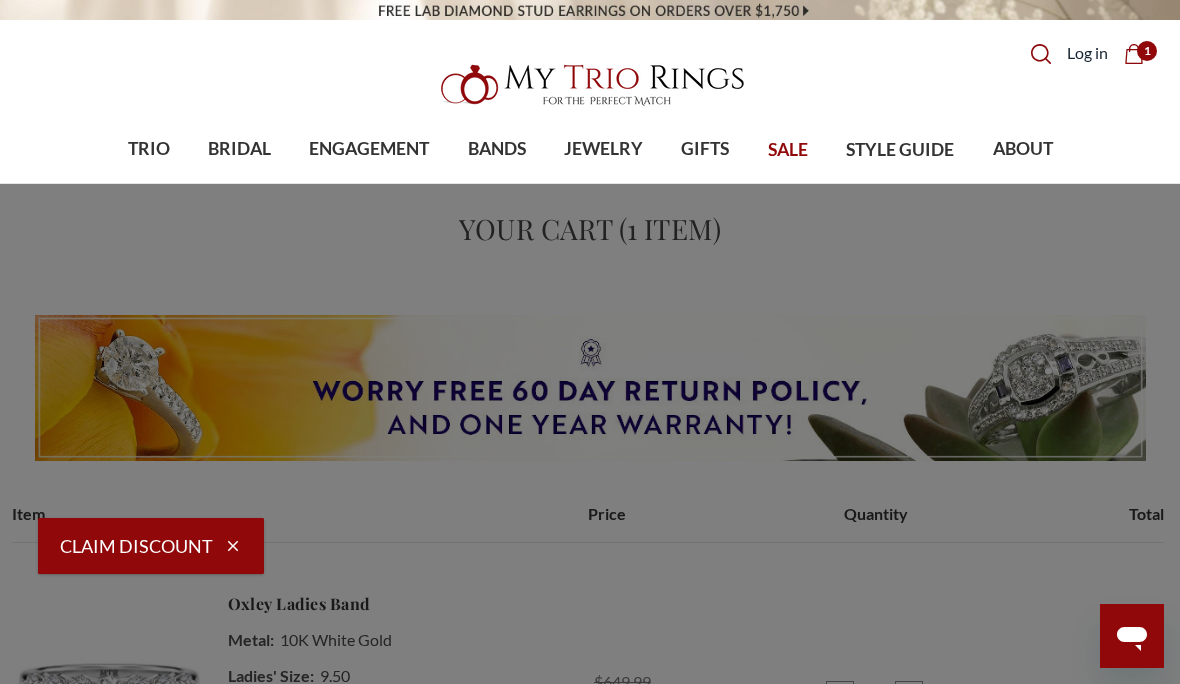 scroll, scrollTop: 0, scrollLeft: 0, axis: both 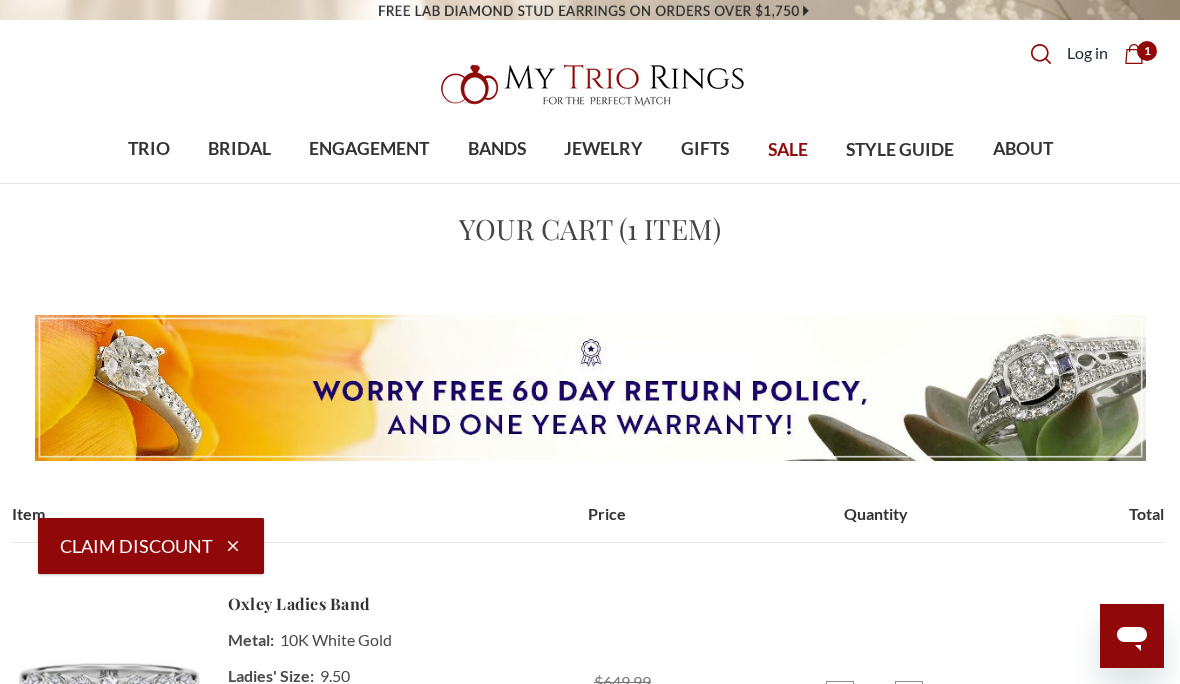 click 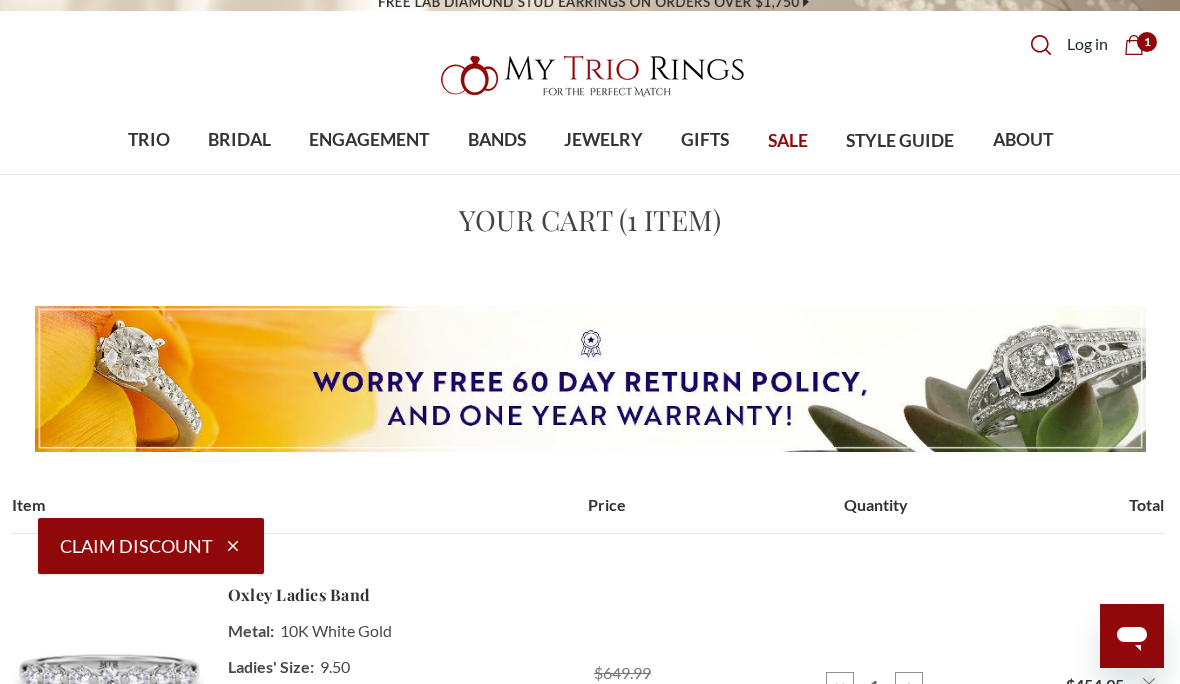 scroll, scrollTop: 0, scrollLeft: 0, axis: both 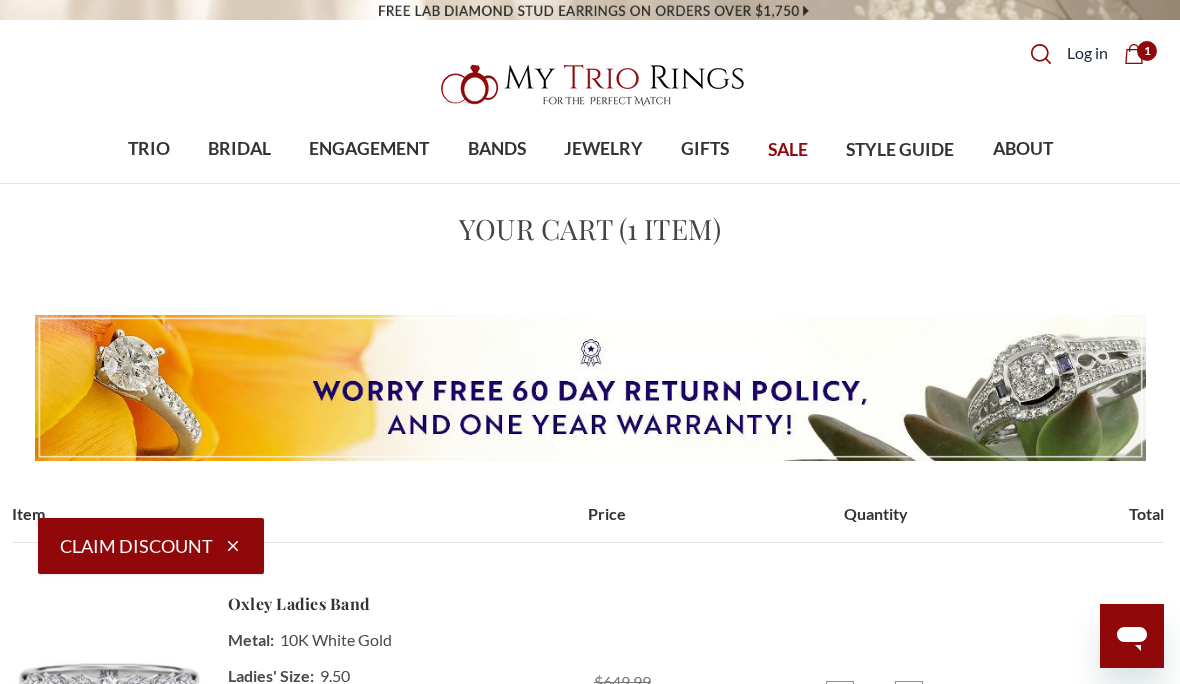 click on "BANDS" at bounding box center (497, 149) 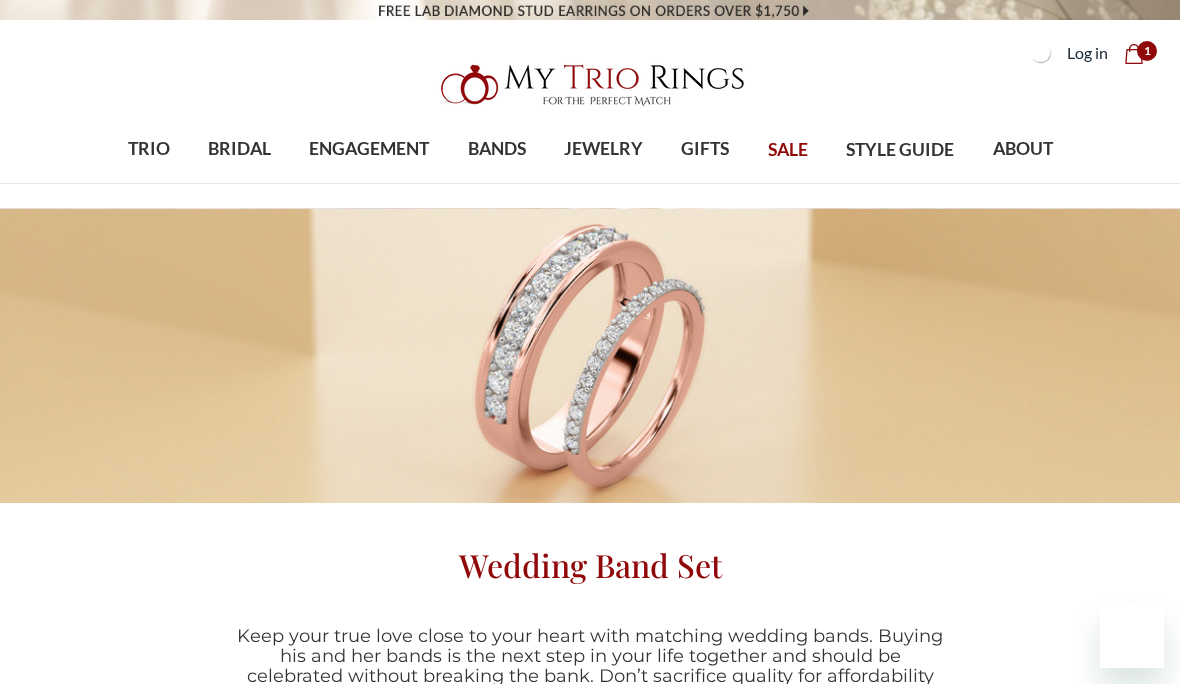scroll, scrollTop: 0, scrollLeft: 0, axis: both 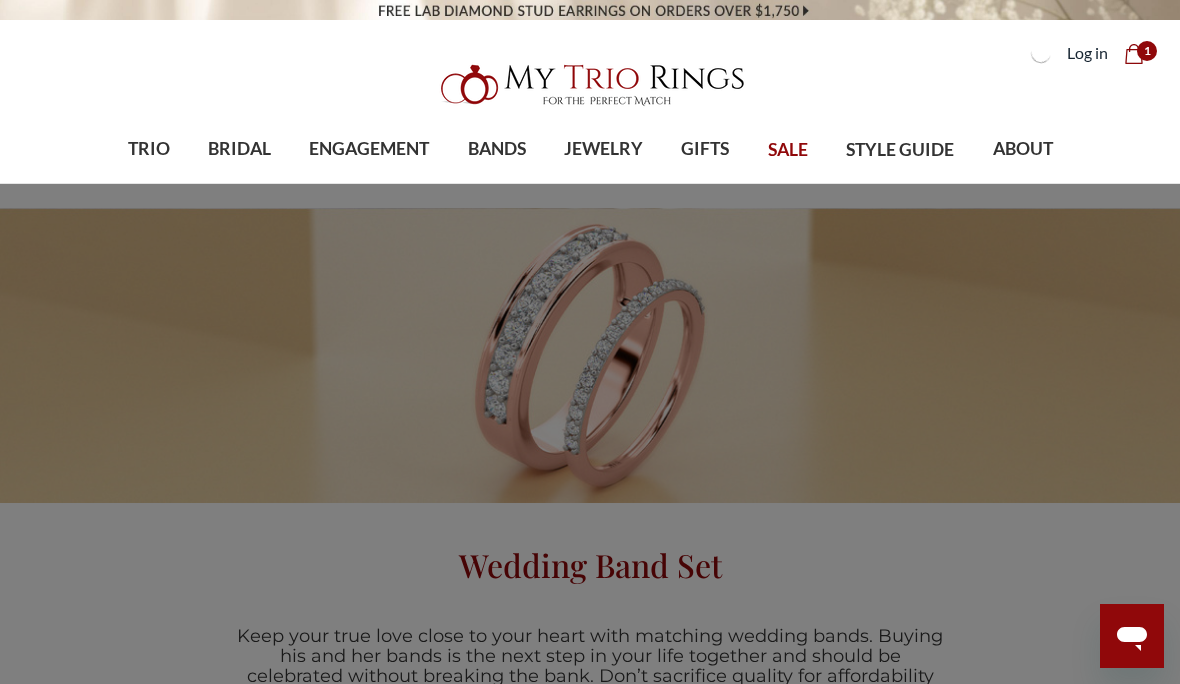click on "No Diamond Band" at bounding box center [241, 452] 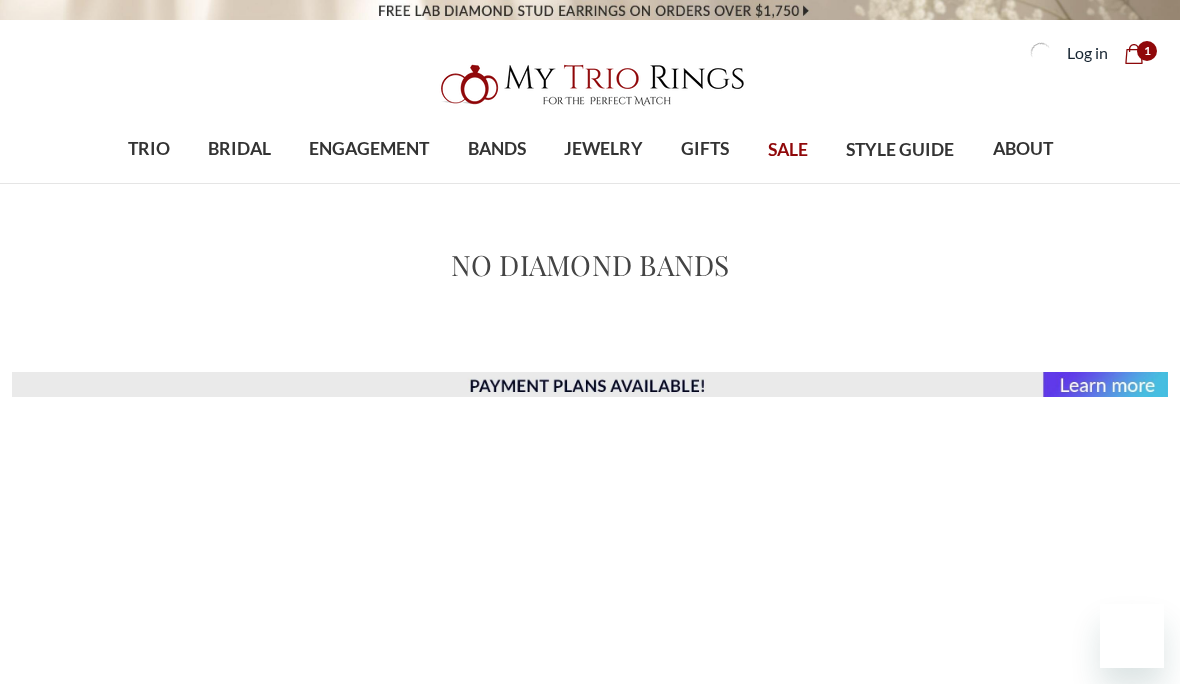 scroll, scrollTop: 0, scrollLeft: 0, axis: both 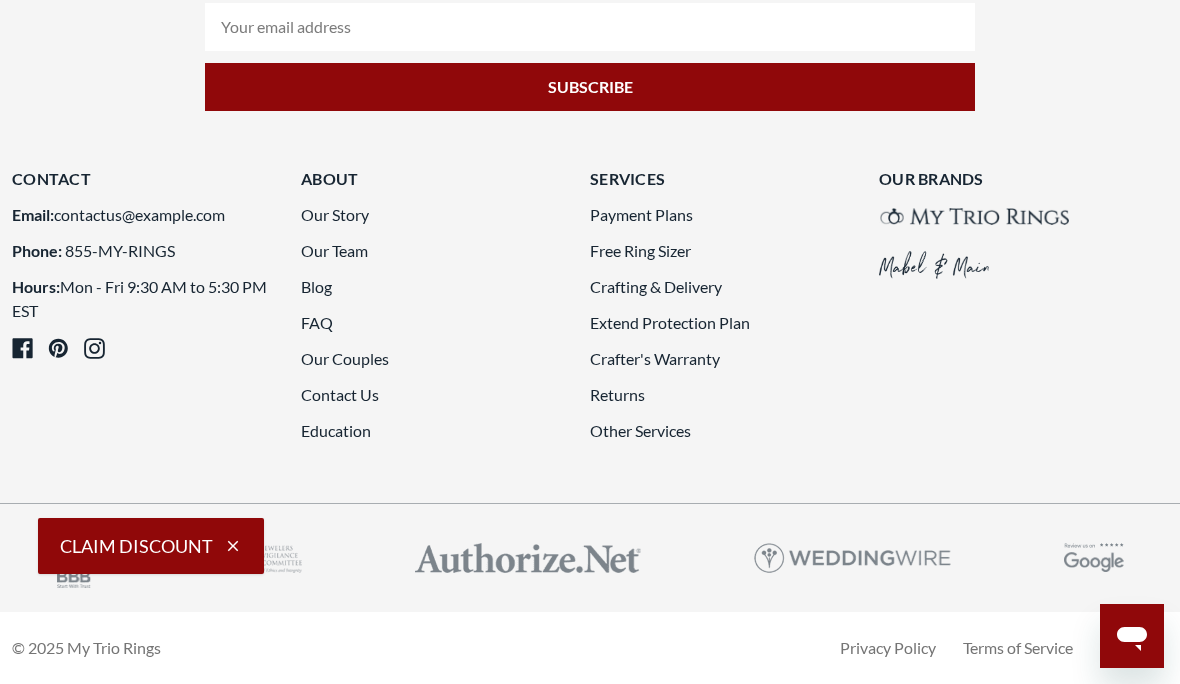 click 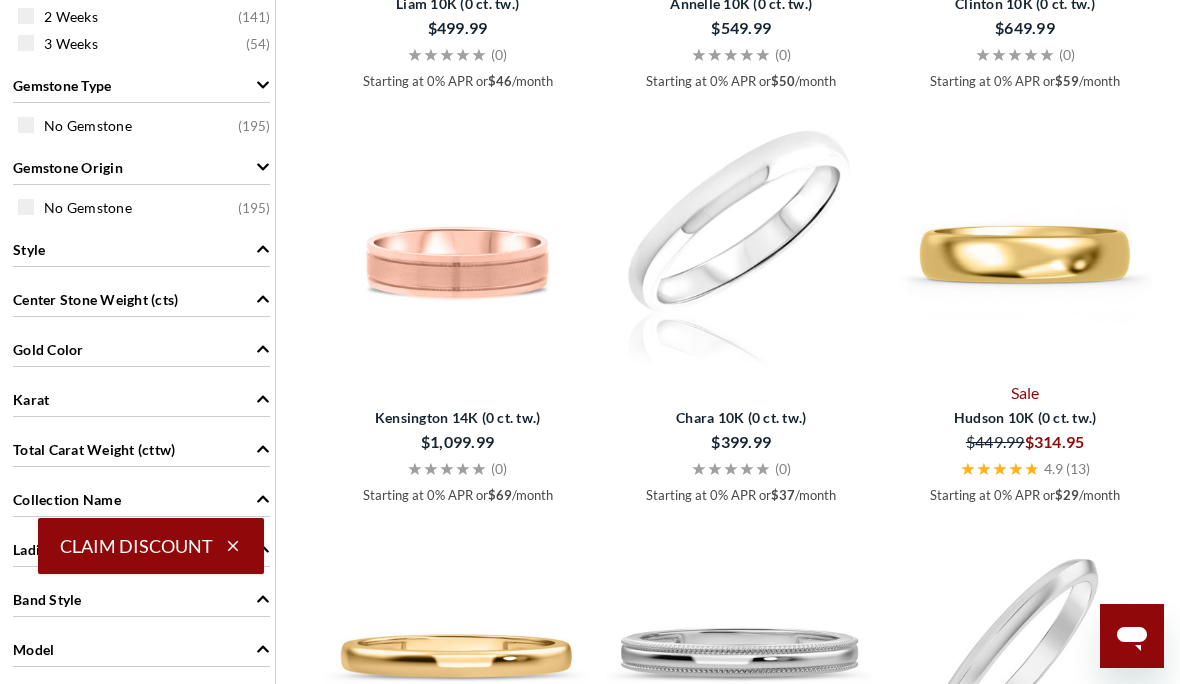 scroll, scrollTop: 790, scrollLeft: 0, axis: vertical 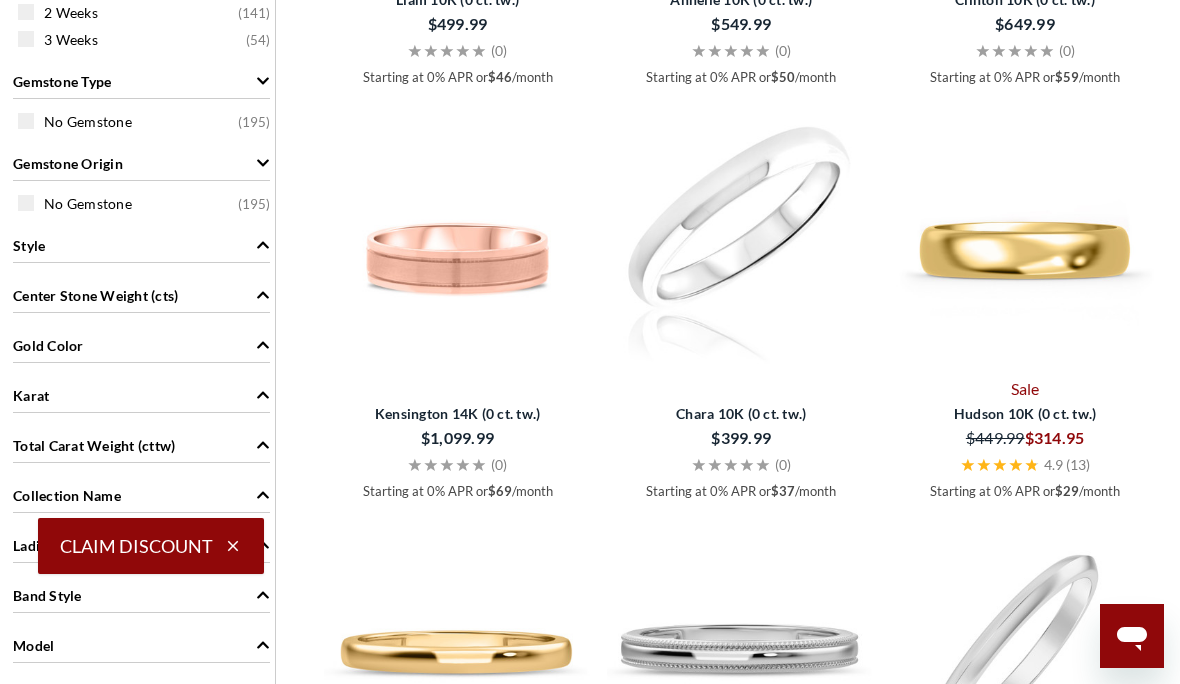 click at bounding box center [1025, 237] 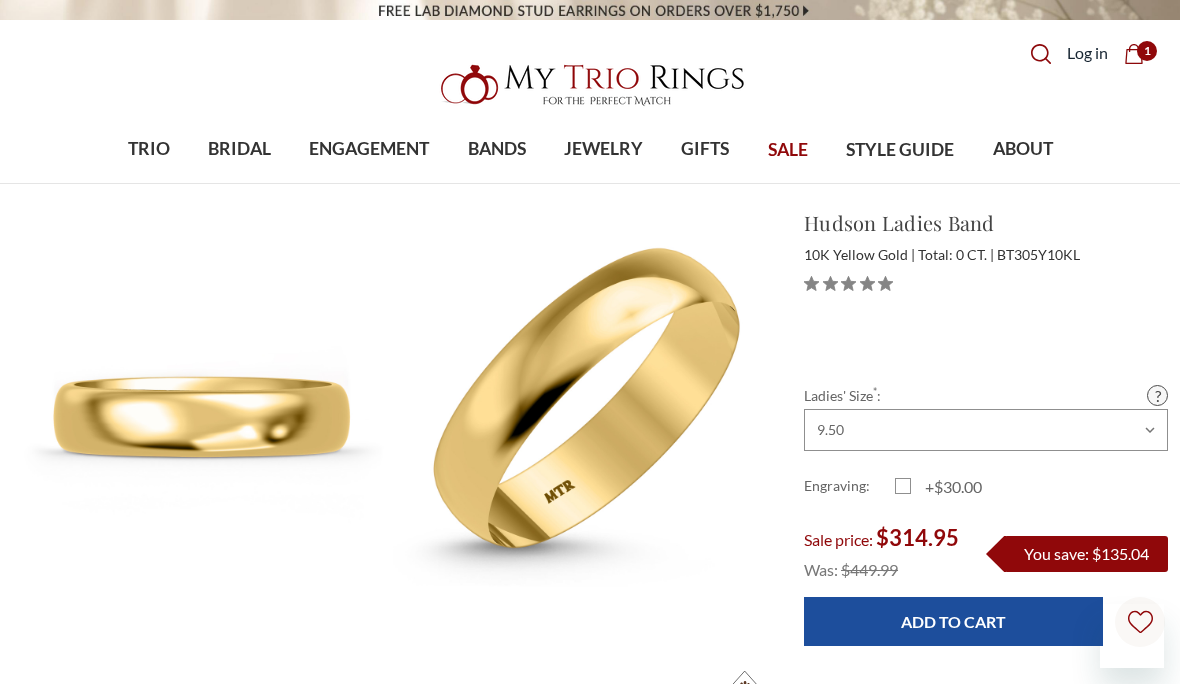 scroll, scrollTop: 0, scrollLeft: 0, axis: both 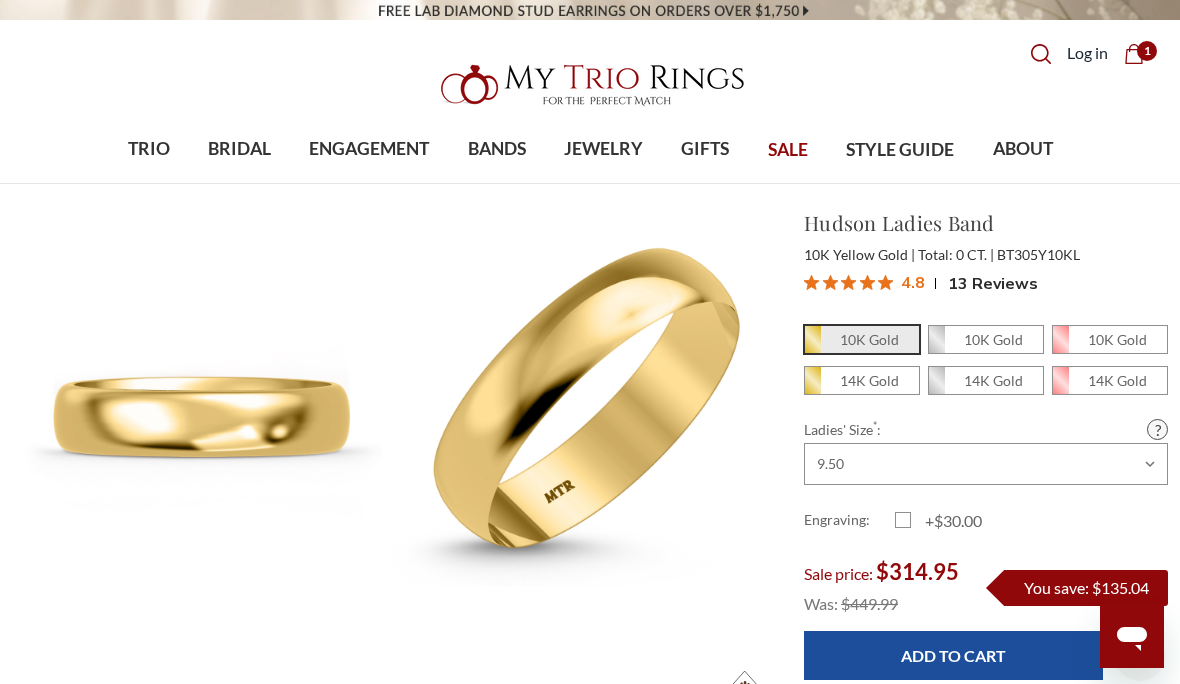 click on "14K  Gold" at bounding box center (986, 380) 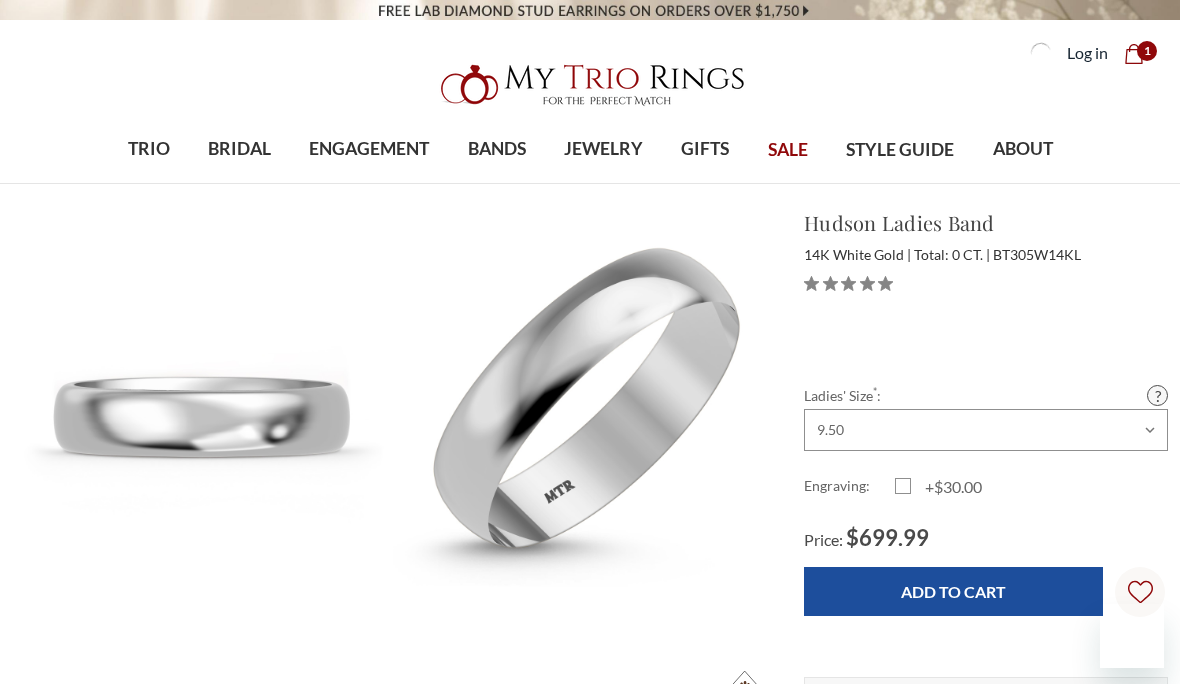 scroll, scrollTop: 0, scrollLeft: 0, axis: both 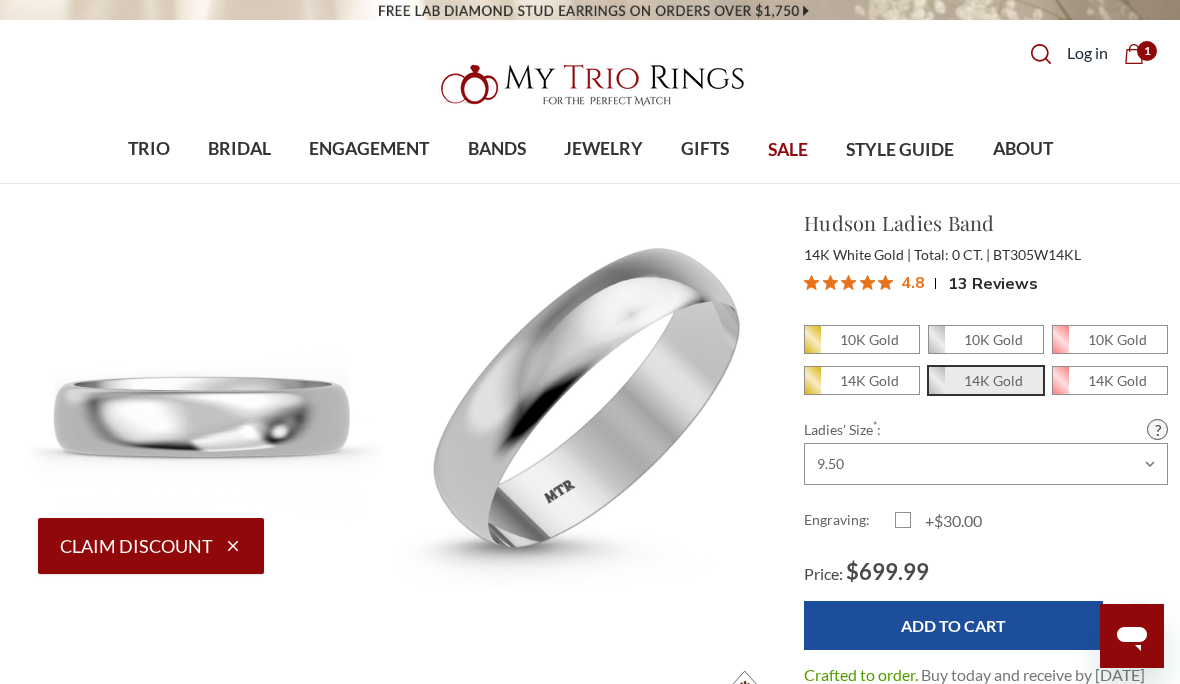 click on "10K  Gold" at bounding box center [986, 339] 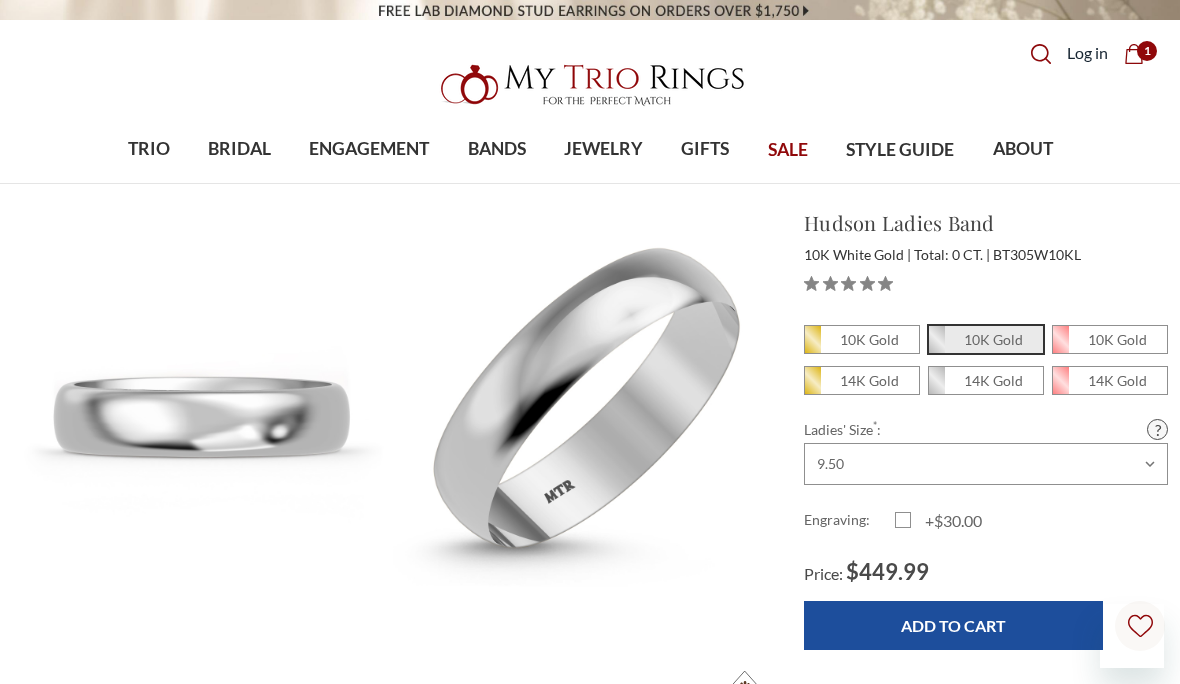 scroll, scrollTop: 0, scrollLeft: 0, axis: both 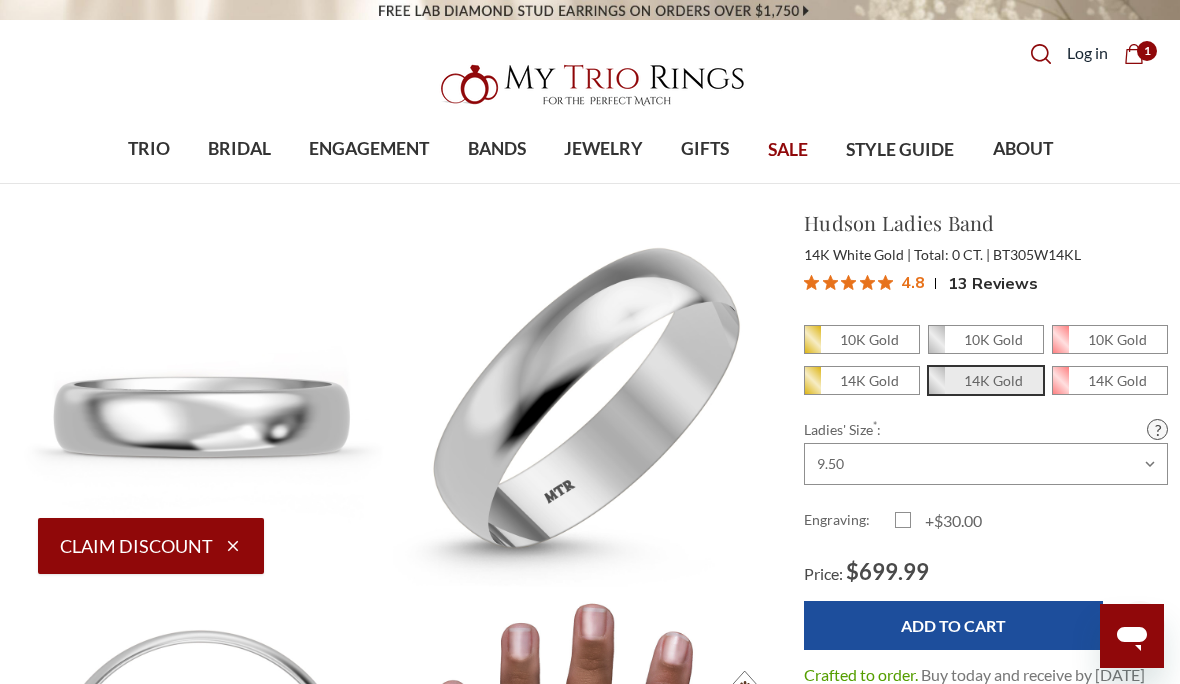 click on "No Diamond Band" at bounding box center [241, 452] 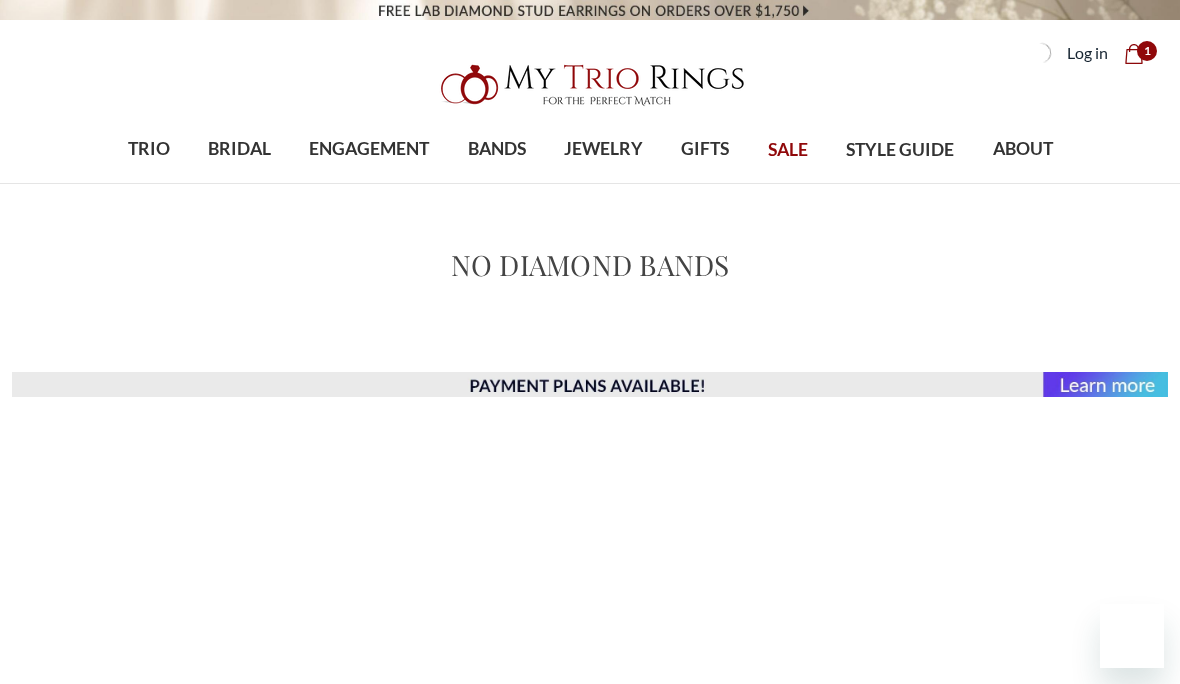 scroll, scrollTop: 0, scrollLeft: 0, axis: both 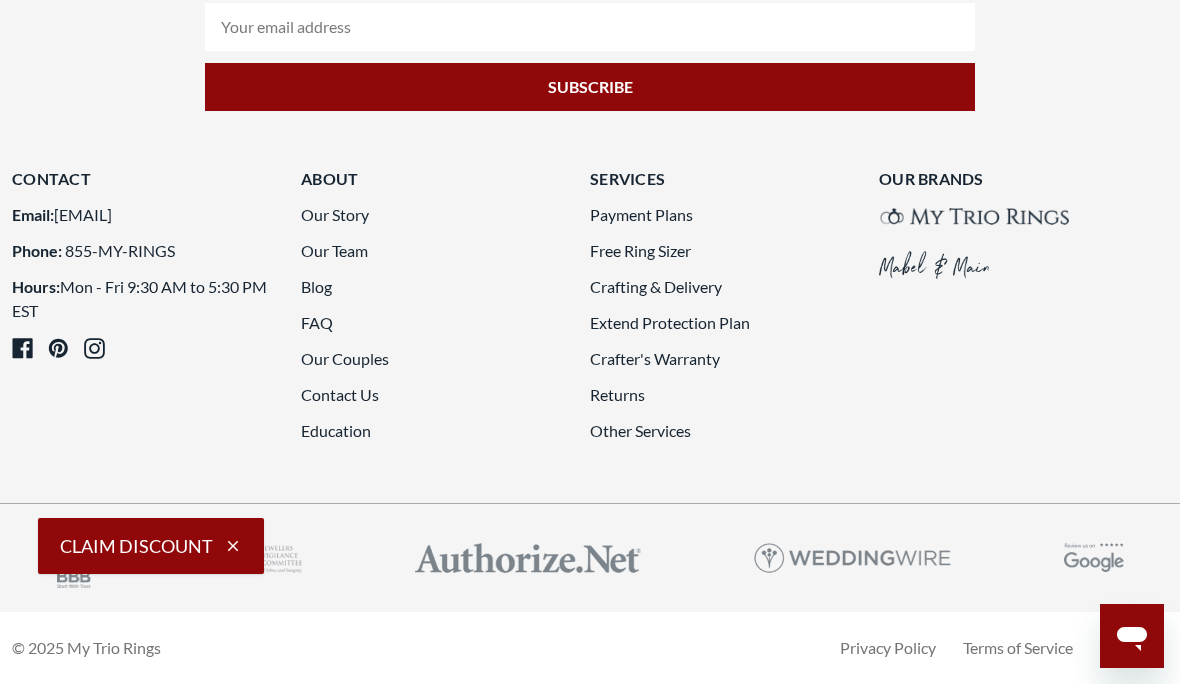 click 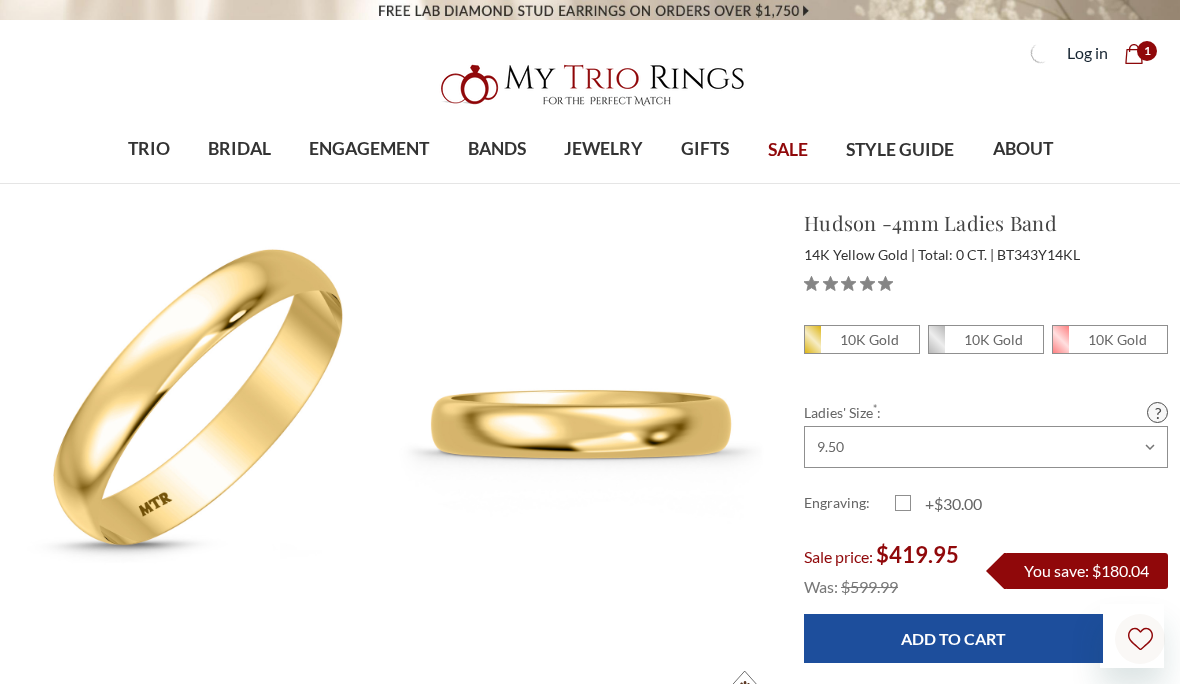 scroll, scrollTop: 0, scrollLeft: 0, axis: both 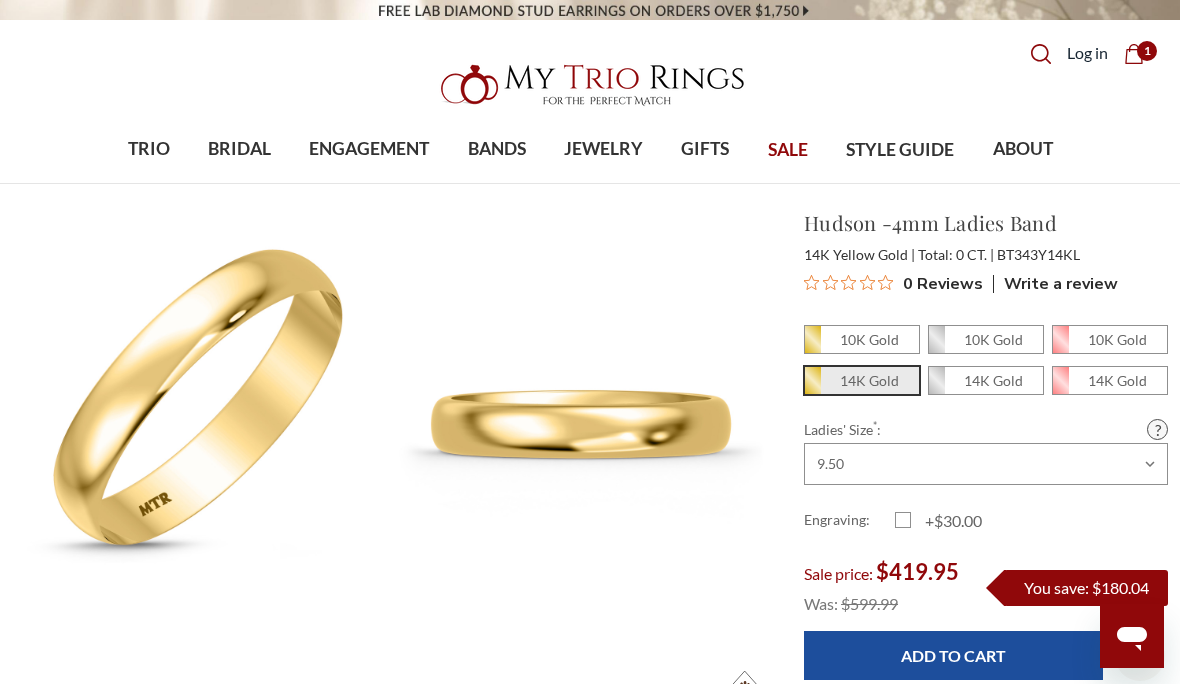 click on "10K  Gold" at bounding box center [993, 339] 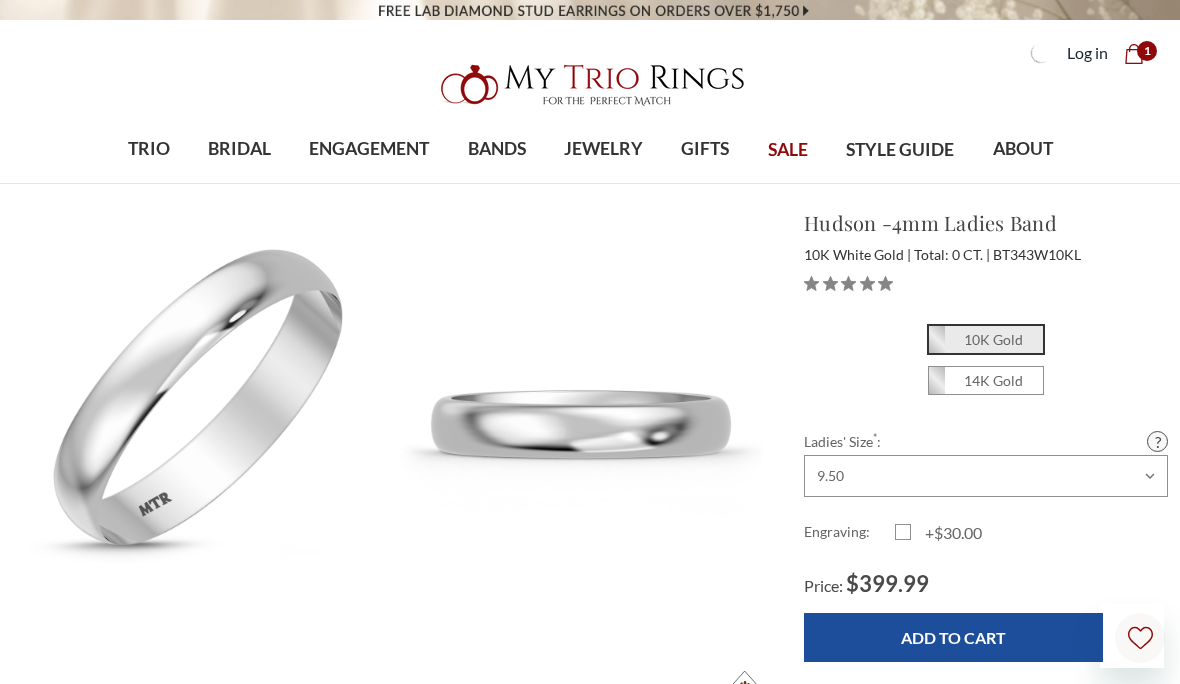 scroll, scrollTop: 0, scrollLeft: 0, axis: both 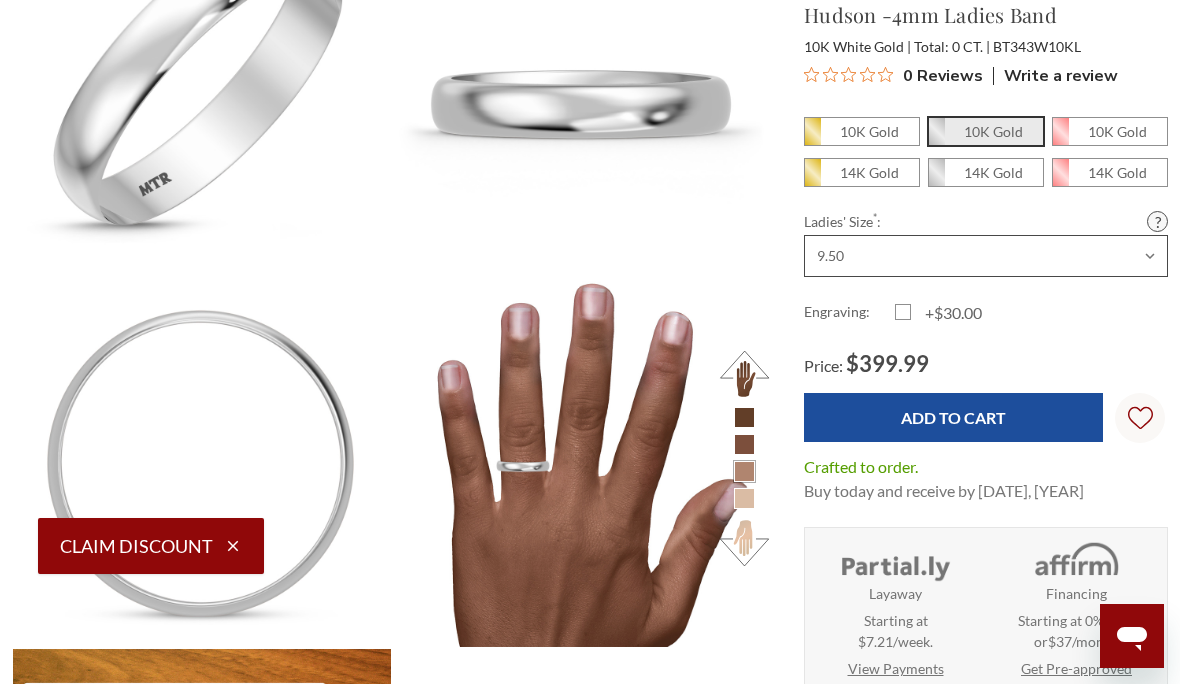 click on "Choose Size
3.00
3.25
3.50
3.75
4.00
4.25
4.50
4.75
5.00
5.25
5.50
5.75
6.00
6.25
6.50
6.75
7.00
7.25
7.50
7.75
8.00
8.25
8.50
8.75
9.00
9.25
9.50
9.75
10.00
10.25
10.50
10.75
11.00
11.25
11.50
11.75
12.00
12.25
12.50
12.75
13.00" at bounding box center [986, 256] 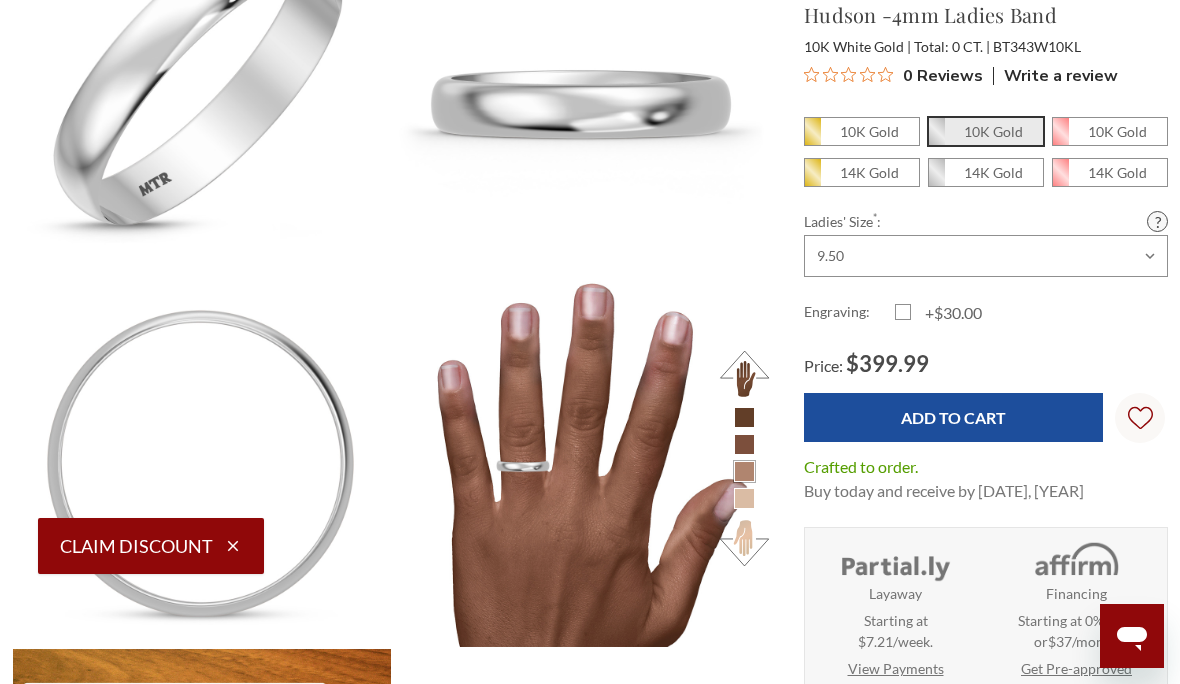 click on "Add to Cart" at bounding box center (953, 417) 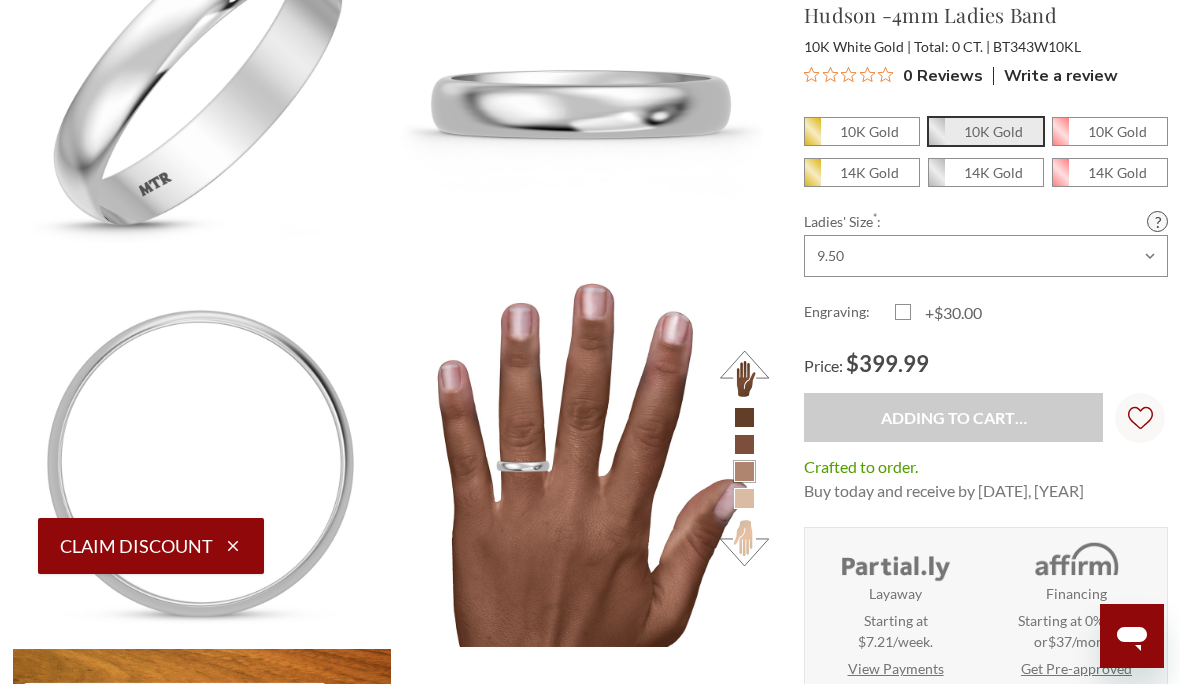 type on "Add to Cart" 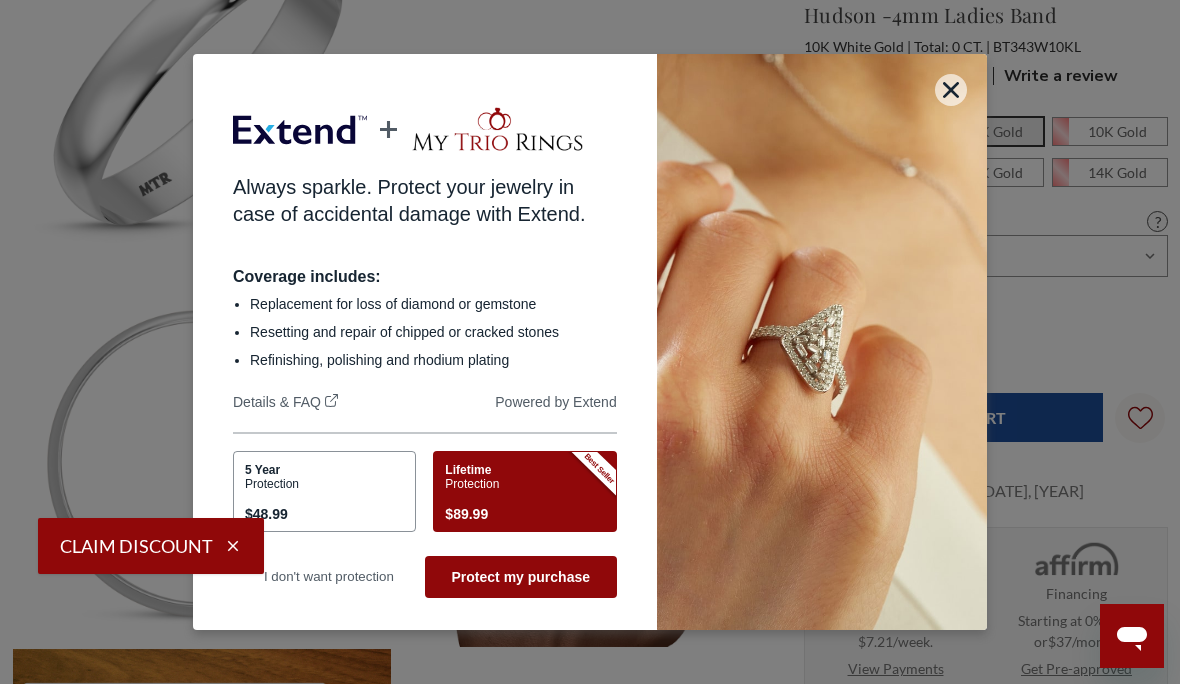 scroll, scrollTop: 0, scrollLeft: 0, axis: both 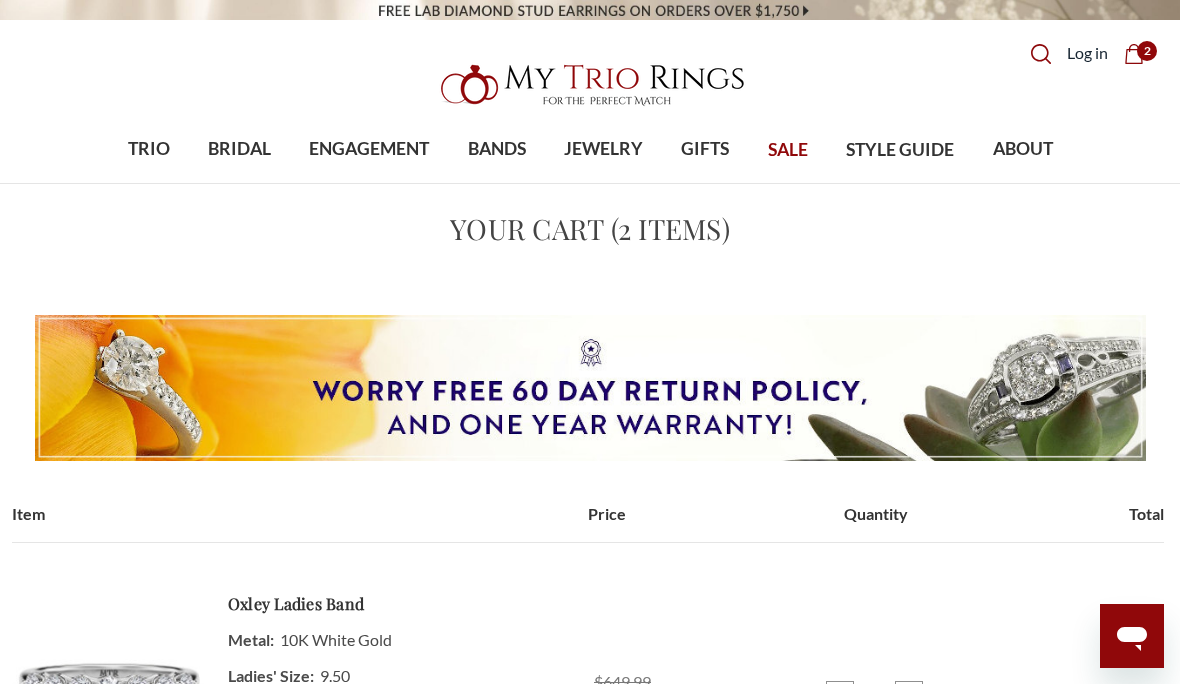 click on "BANDS" at bounding box center [497, 149] 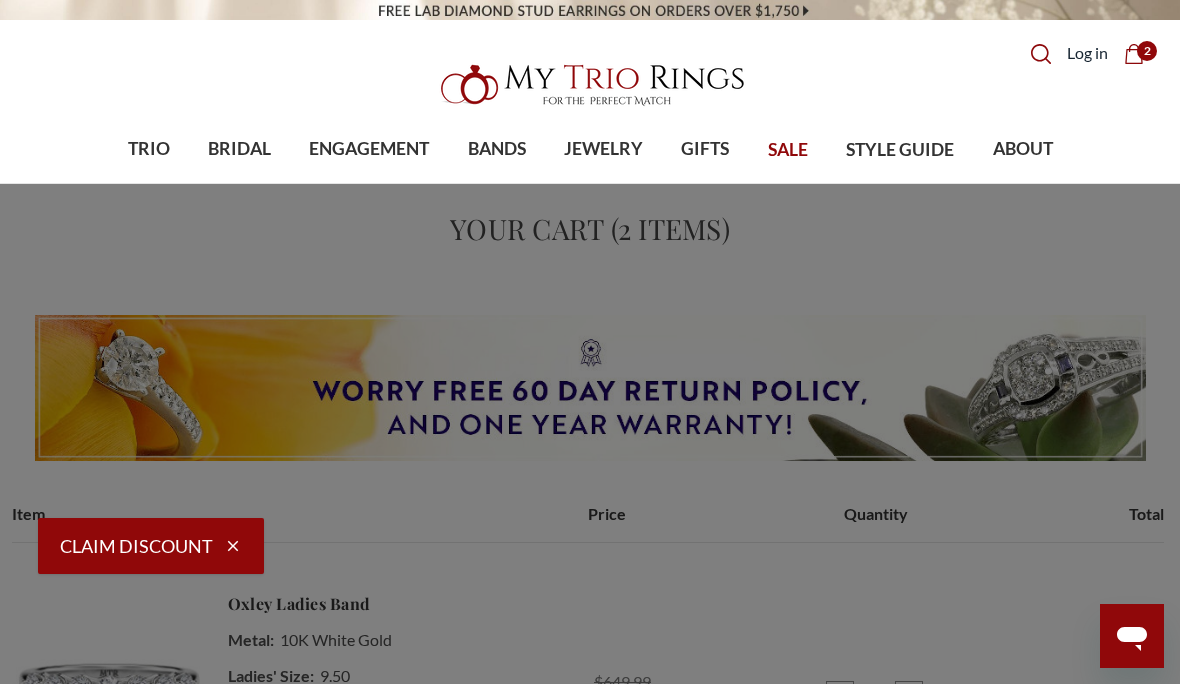 click on "No Diamond Band" at bounding box center [241, 452] 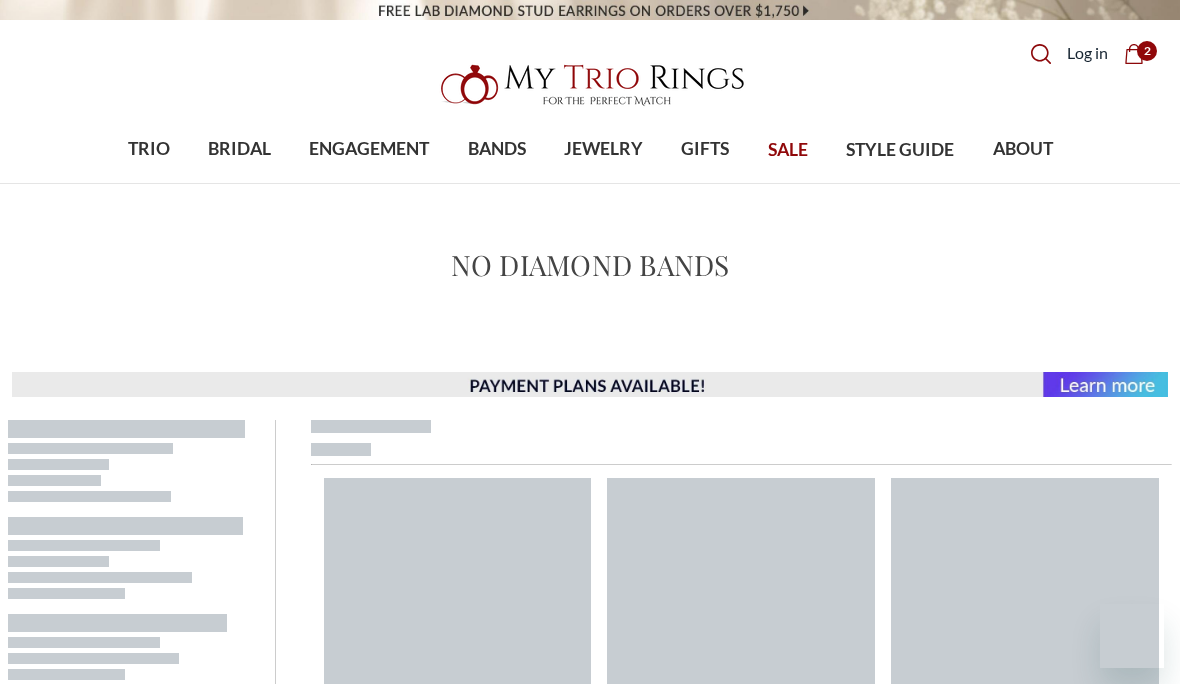 scroll, scrollTop: 0, scrollLeft: 0, axis: both 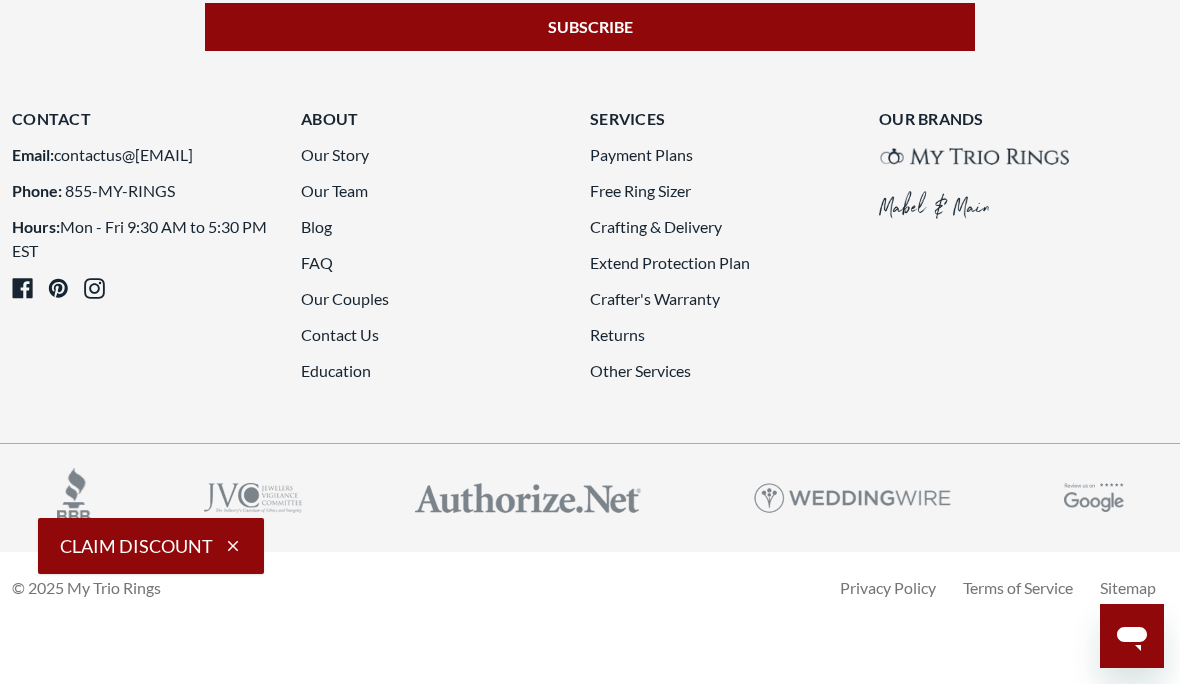 click 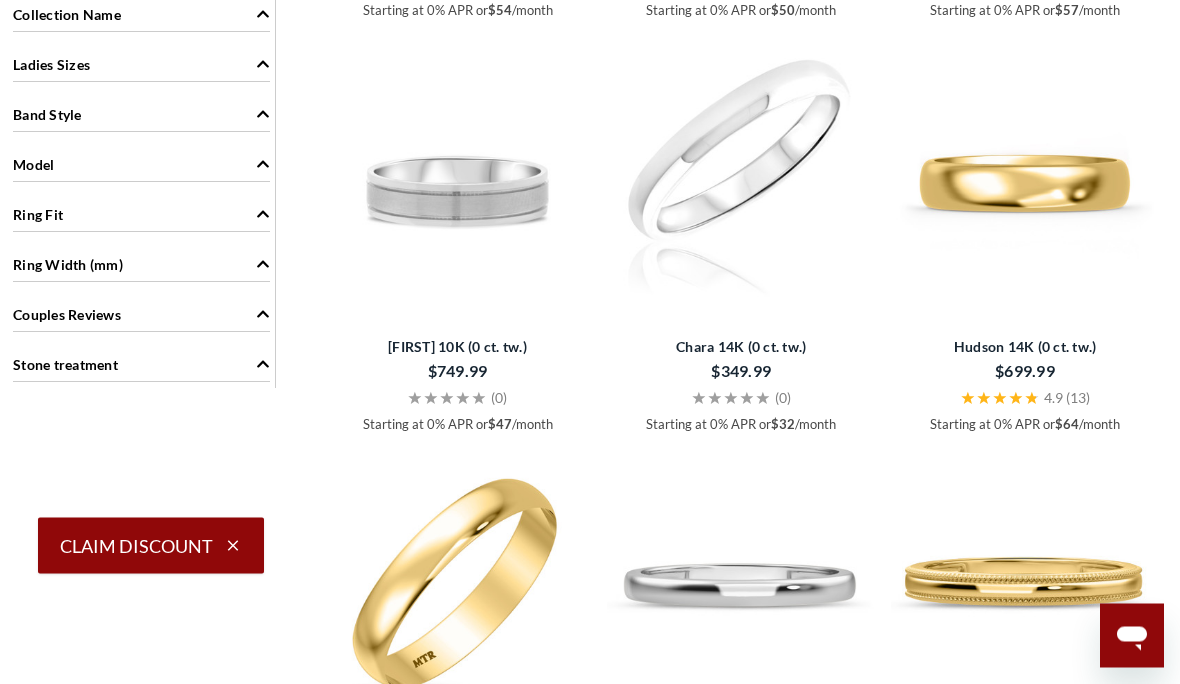 scroll, scrollTop: 1260, scrollLeft: 0, axis: vertical 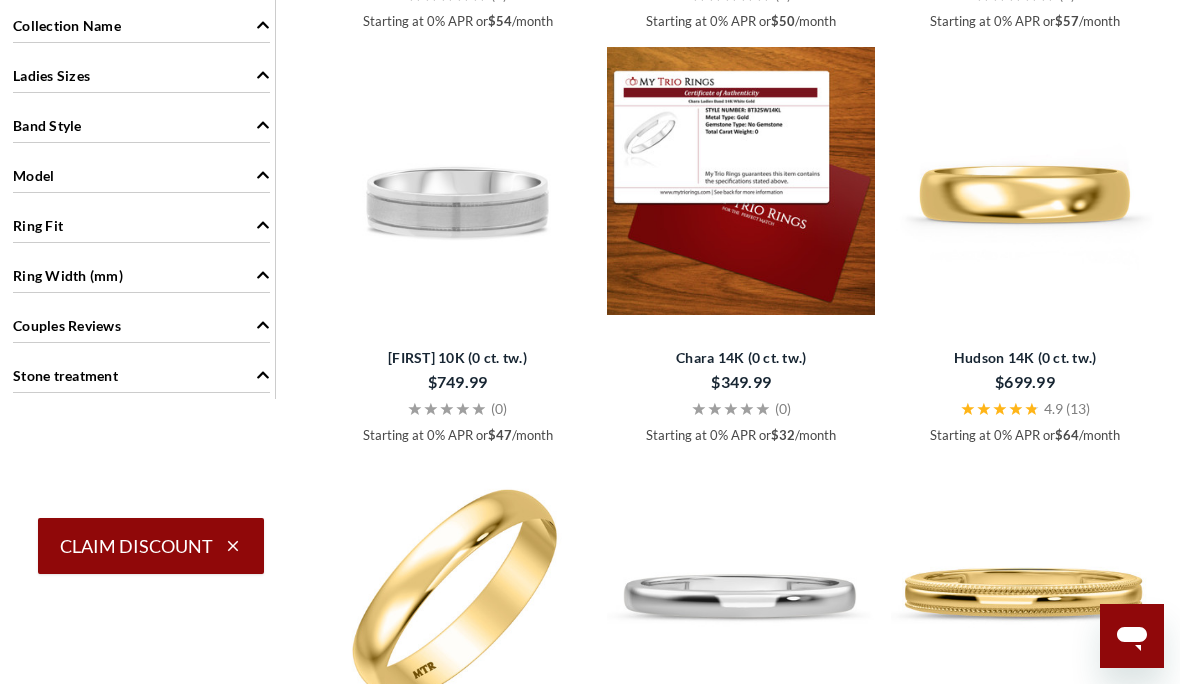 click at bounding box center (741, 181) 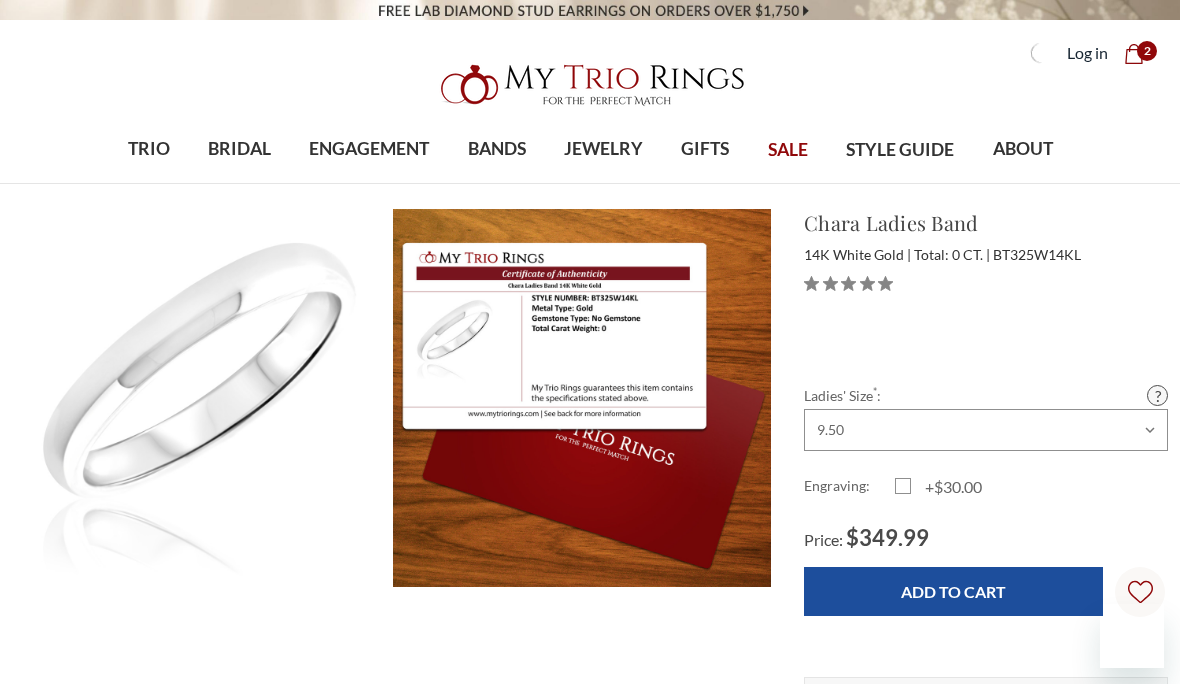 scroll, scrollTop: 0, scrollLeft: 0, axis: both 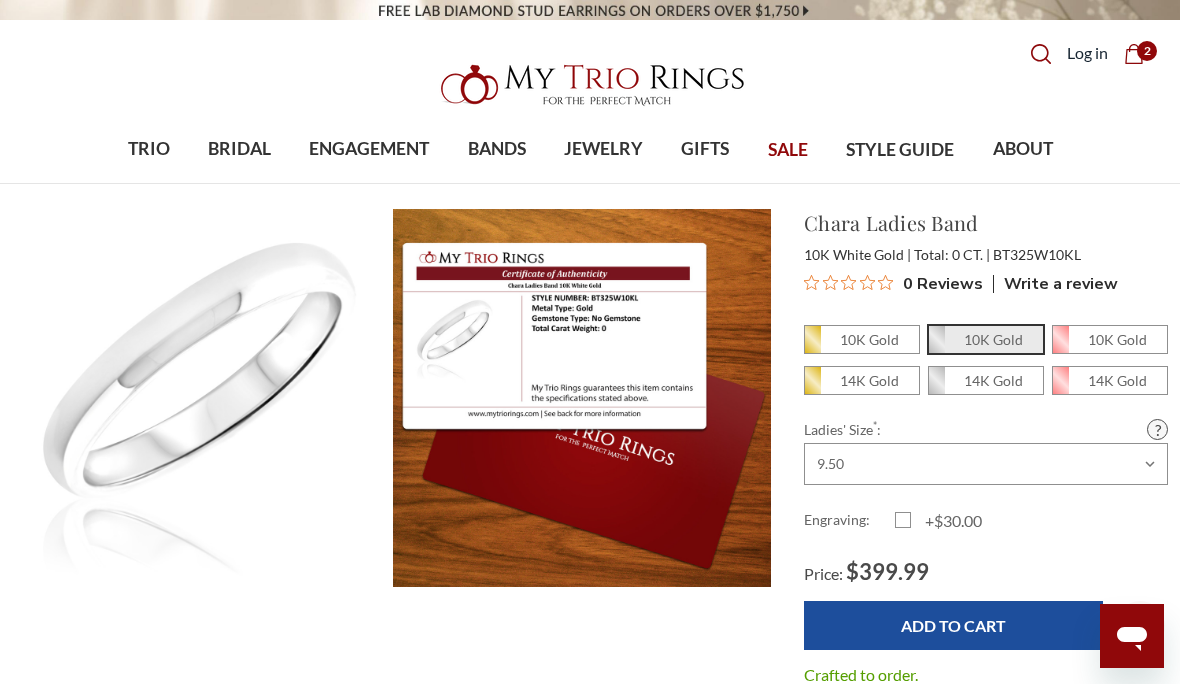 click on "14K  Gold" at bounding box center (993, 380) 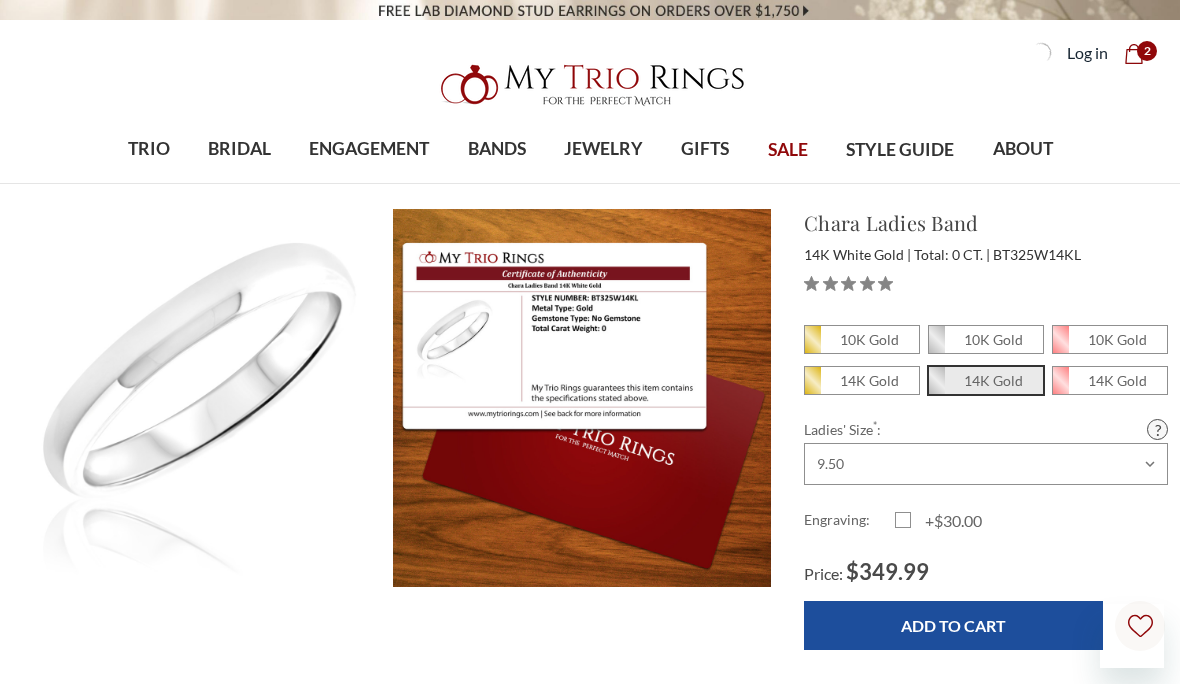 scroll, scrollTop: 0, scrollLeft: 0, axis: both 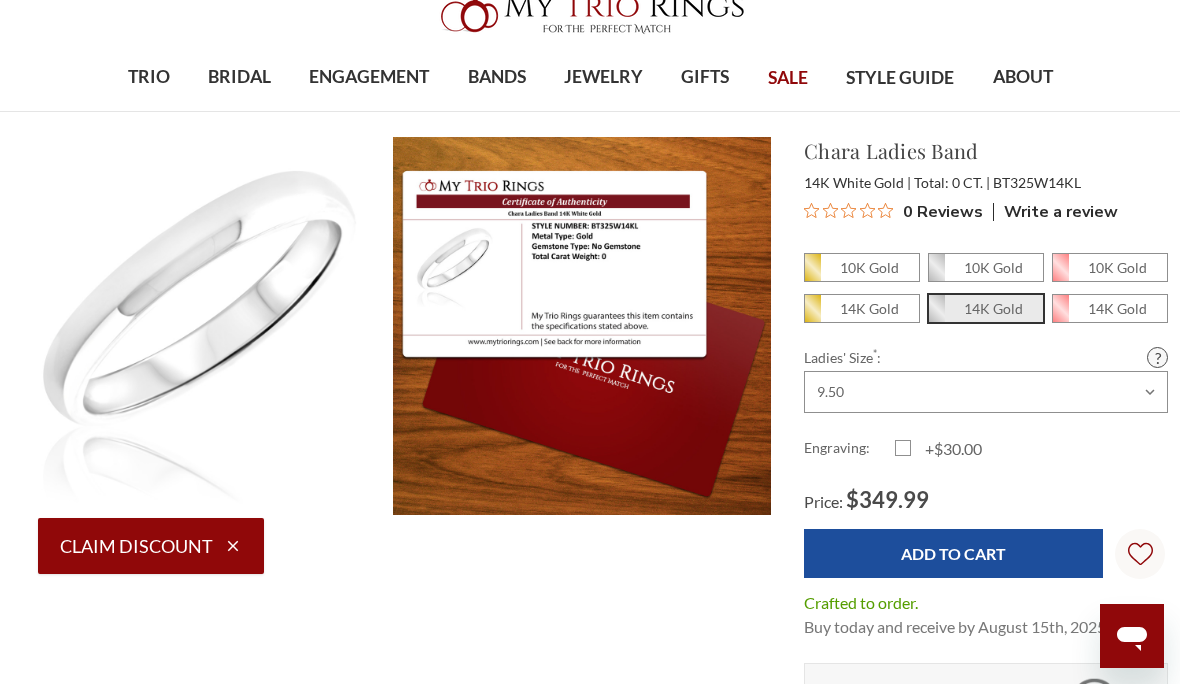 click on "Add to Cart" at bounding box center (953, 553) 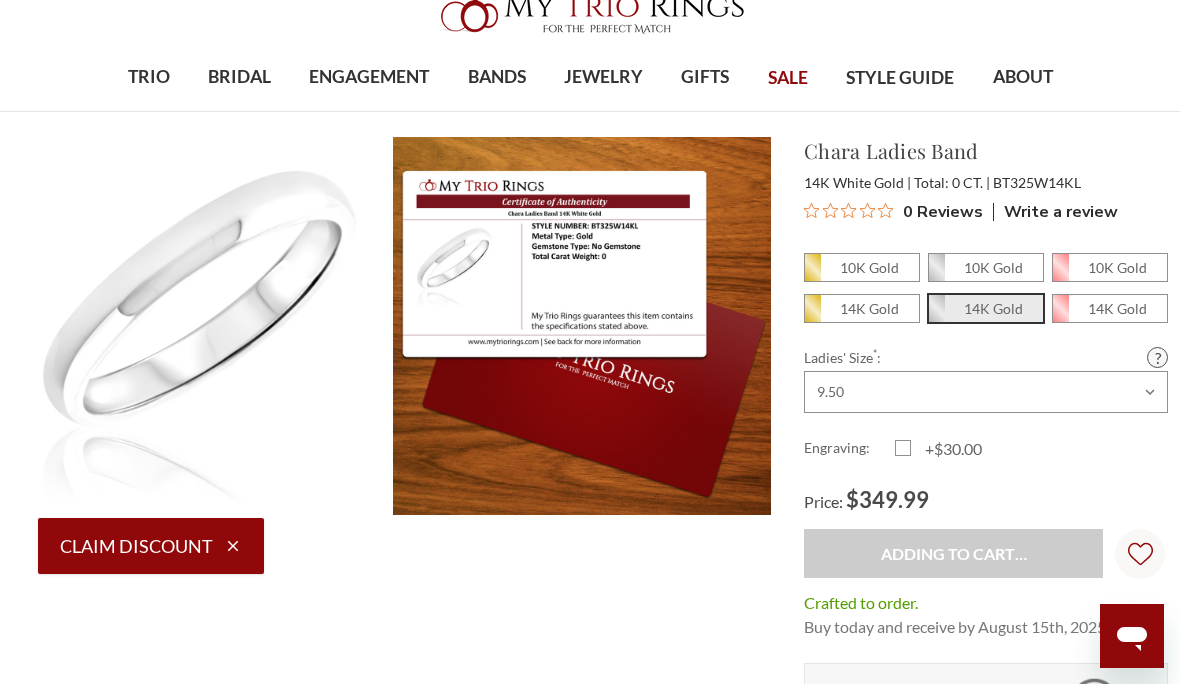 type on "Add to Cart" 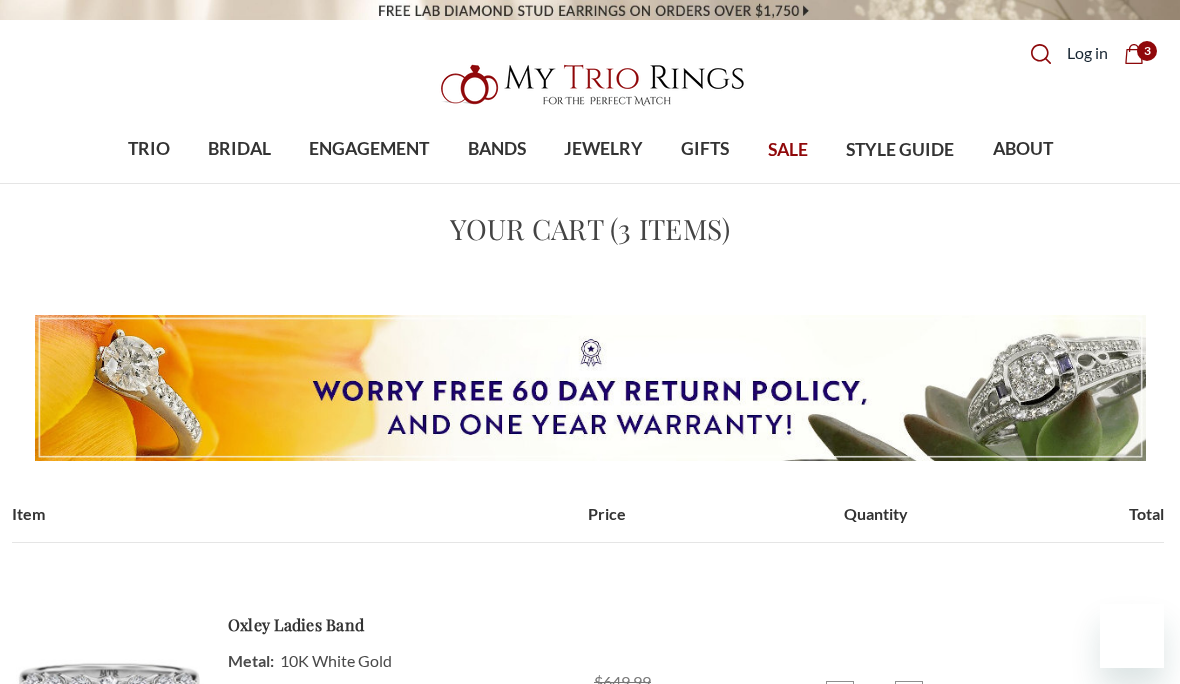 scroll, scrollTop: 0, scrollLeft: 0, axis: both 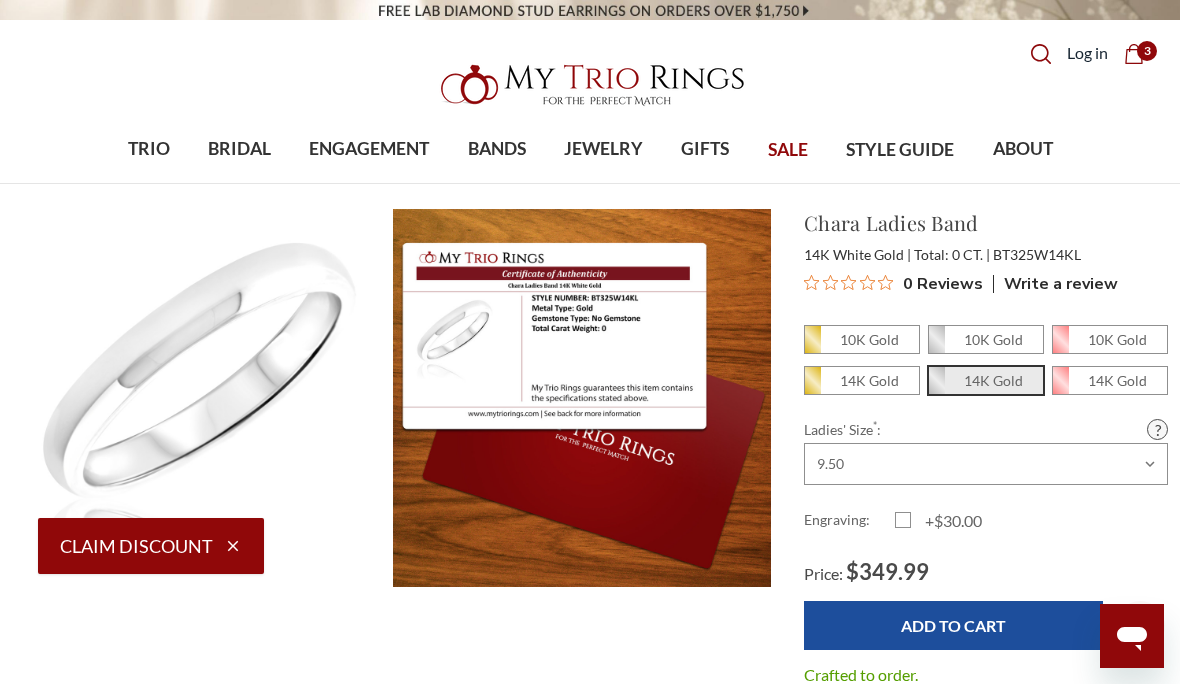 click on "BANDS" at bounding box center (497, 149) 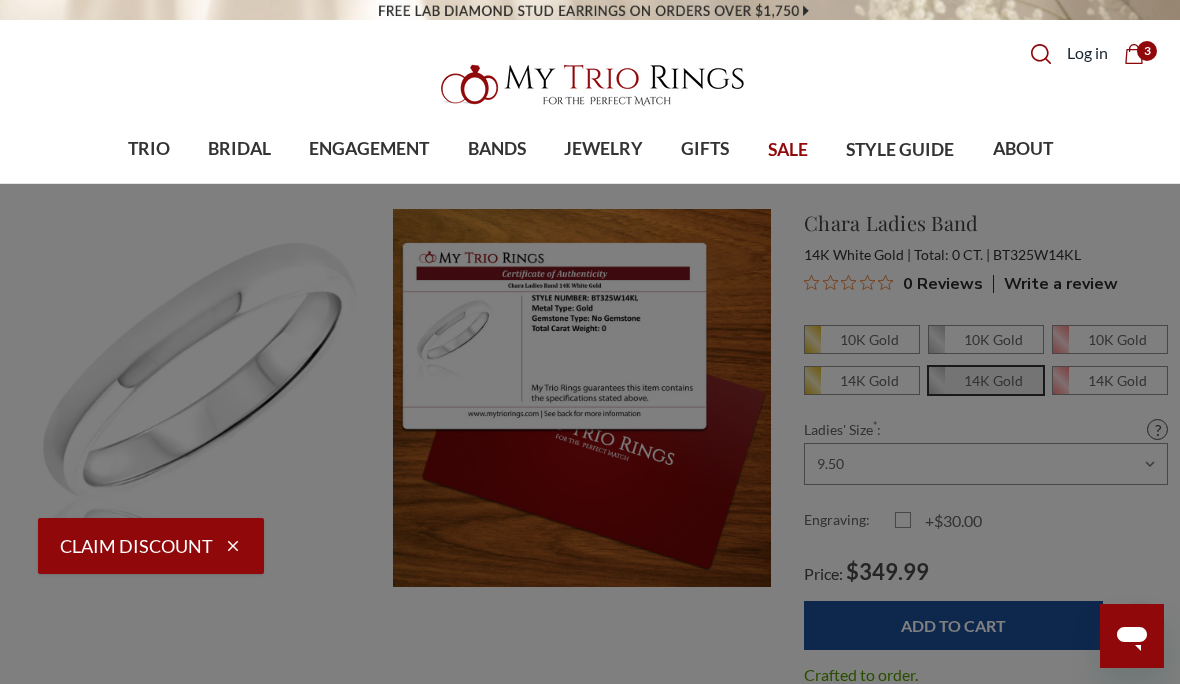 click on "No Diamond Band" at bounding box center (241, 452) 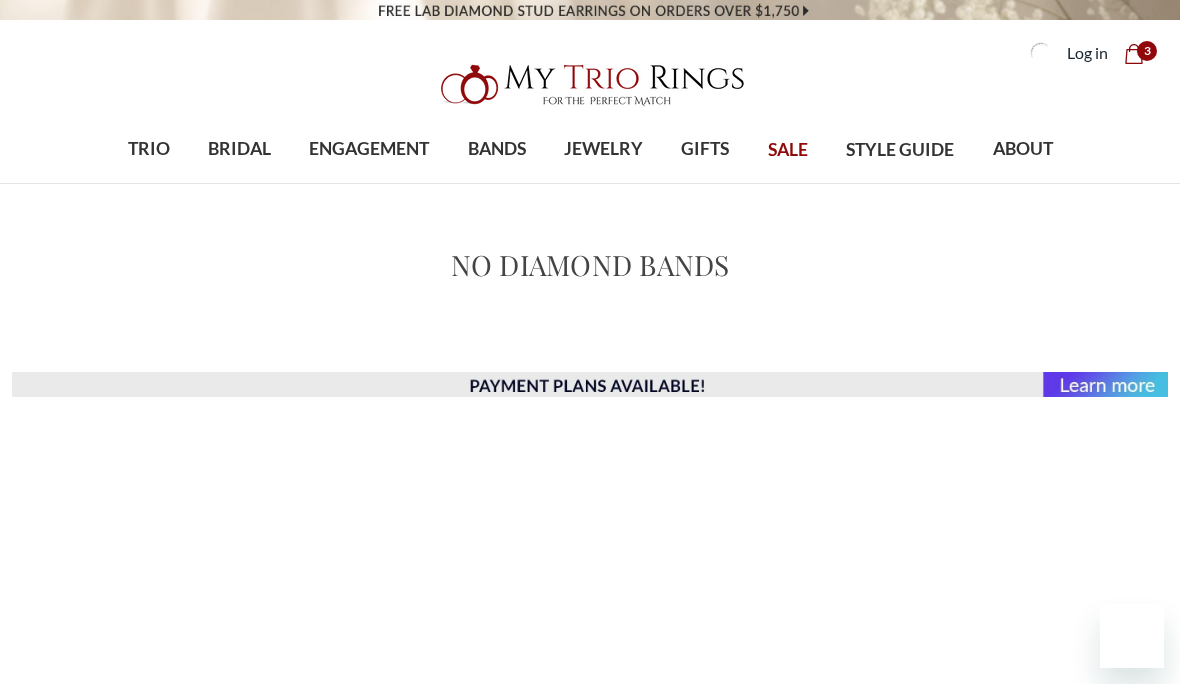 scroll, scrollTop: 0, scrollLeft: 0, axis: both 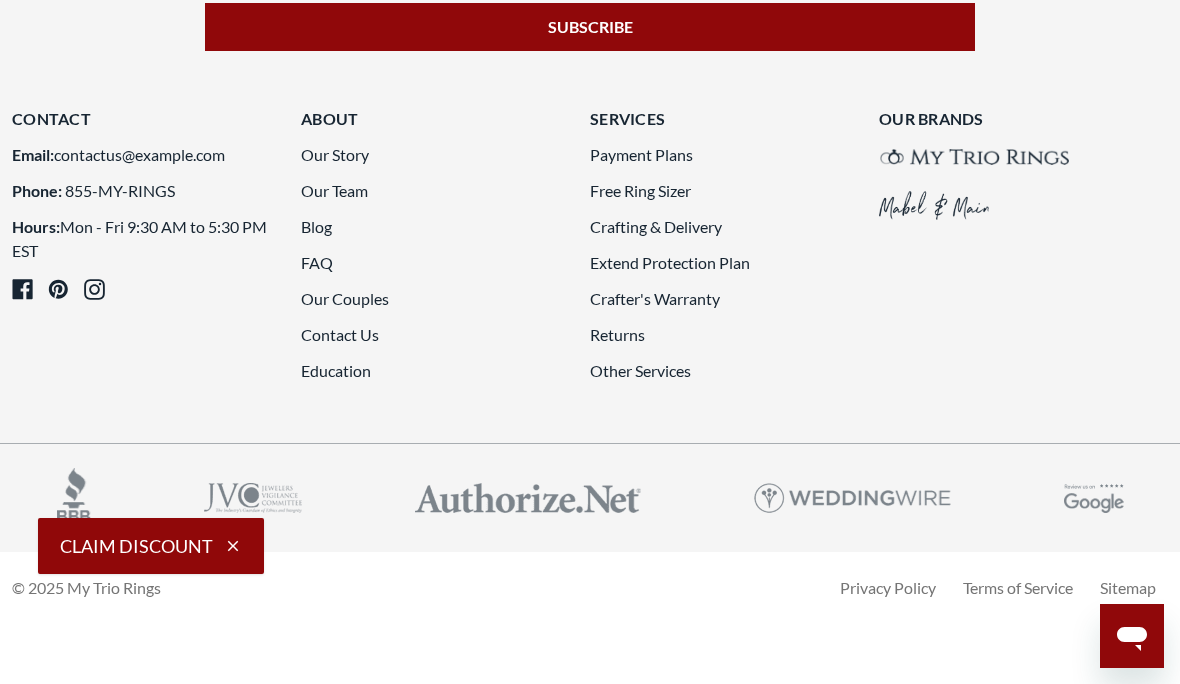 click 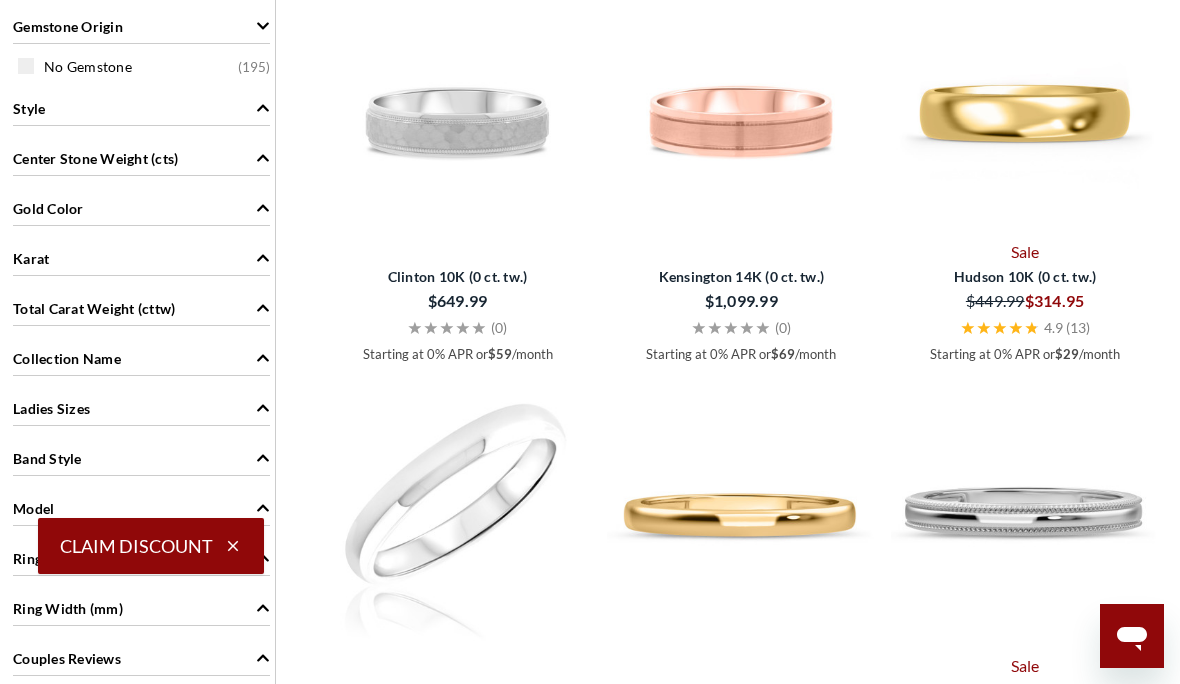 scroll, scrollTop: 937, scrollLeft: 0, axis: vertical 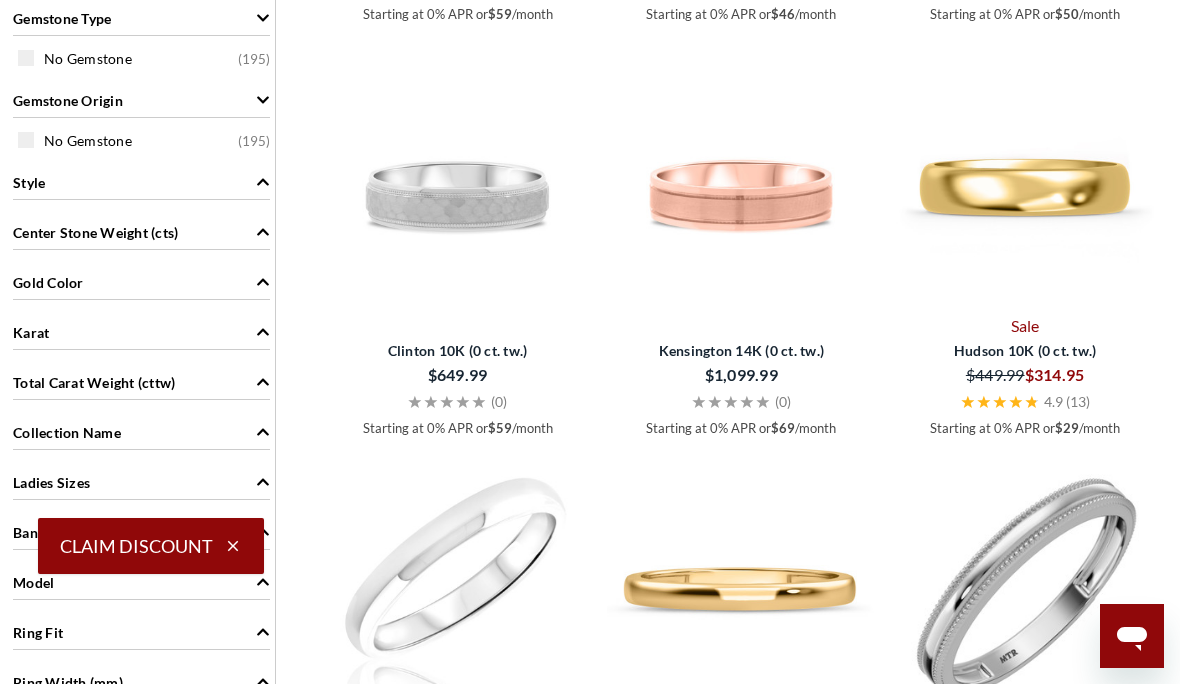 click at bounding box center (1025, 174) 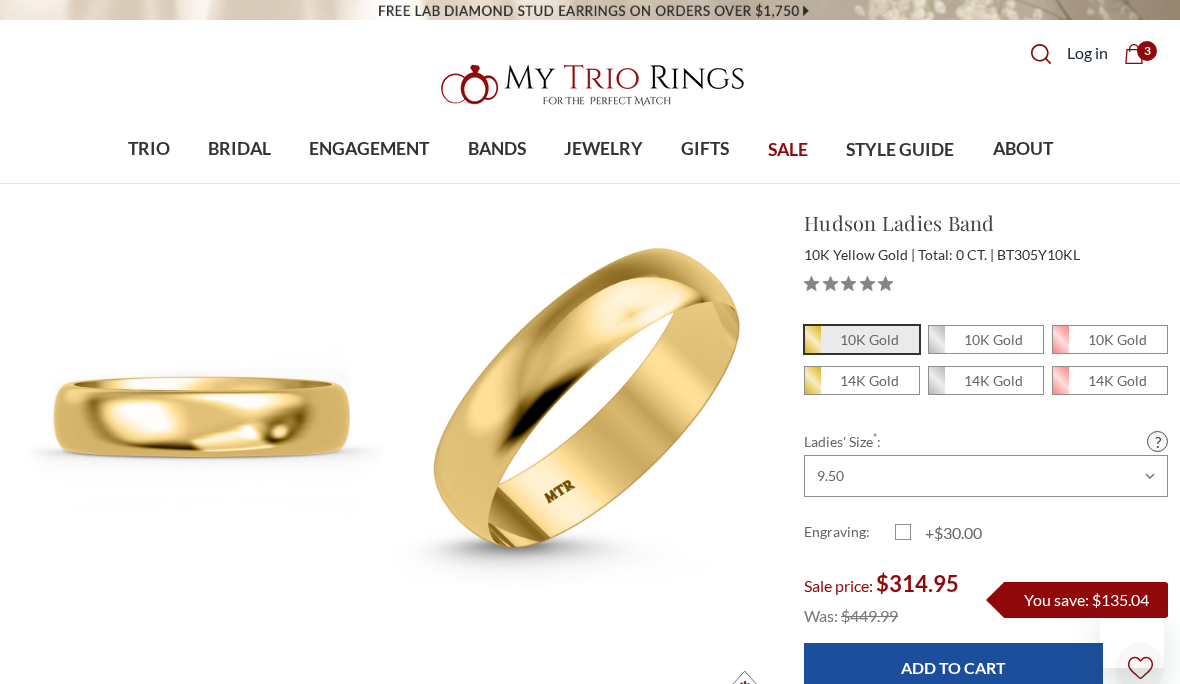 scroll, scrollTop: 0, scrollLeft: 0, axis: both 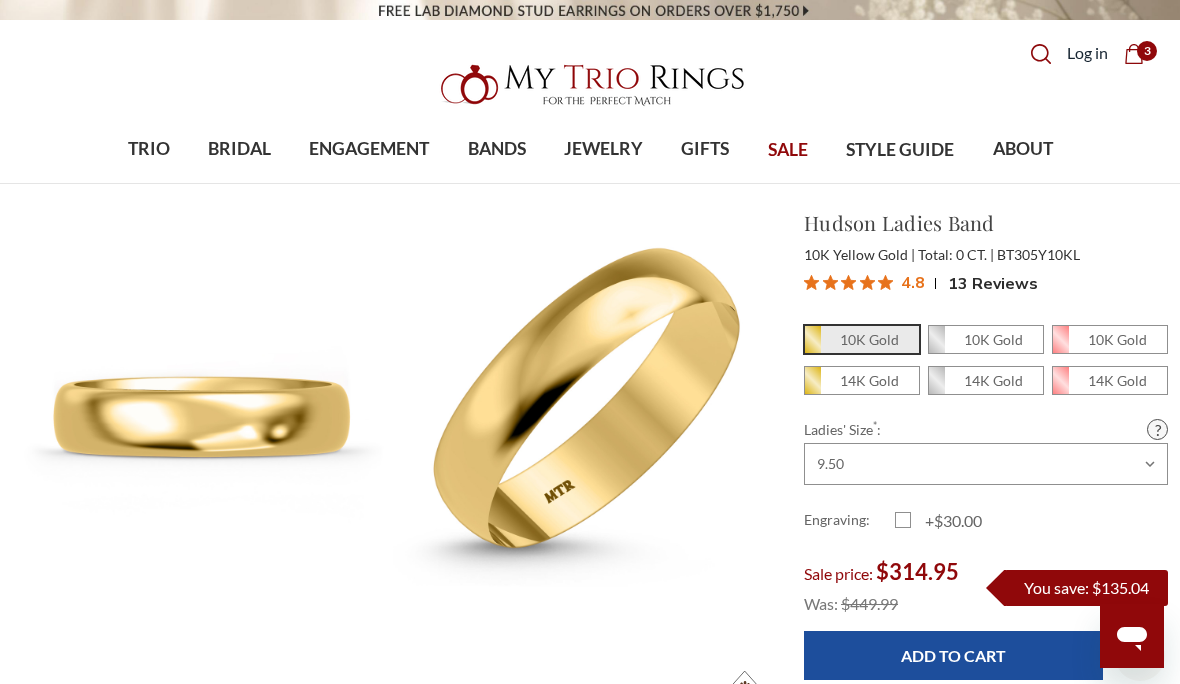 click on "10K  Gold" at bounding box center (986, 339) 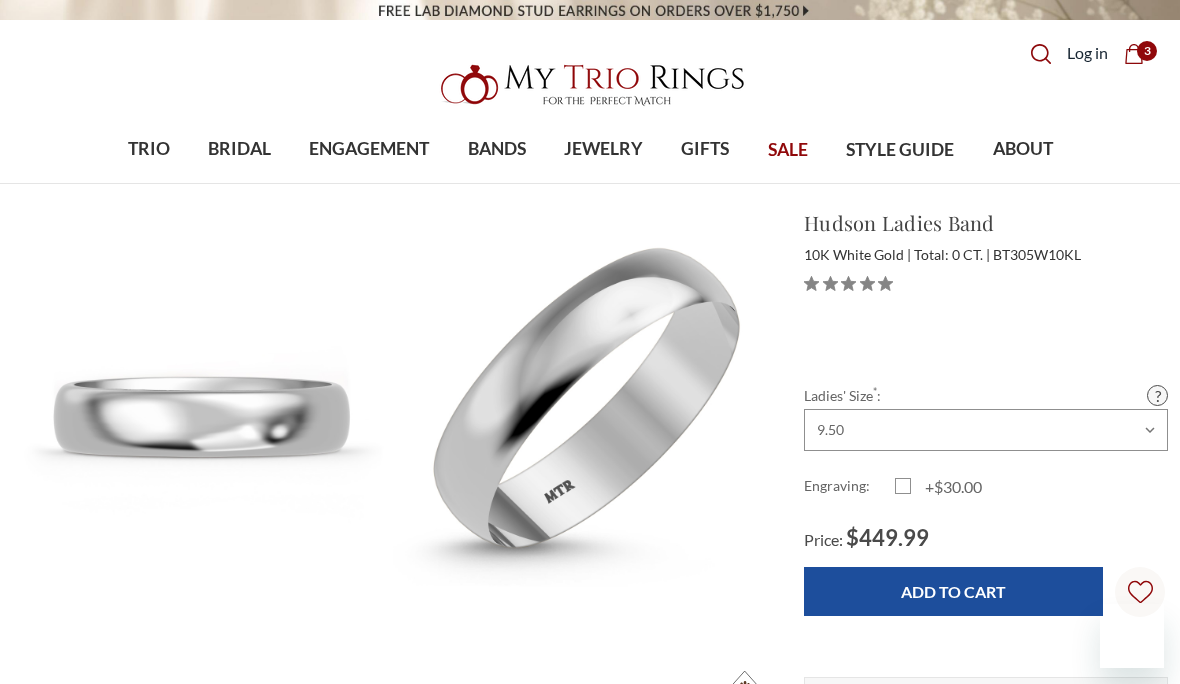 scroll, scrollTop: 0, scrollLeft: 0, axis: both 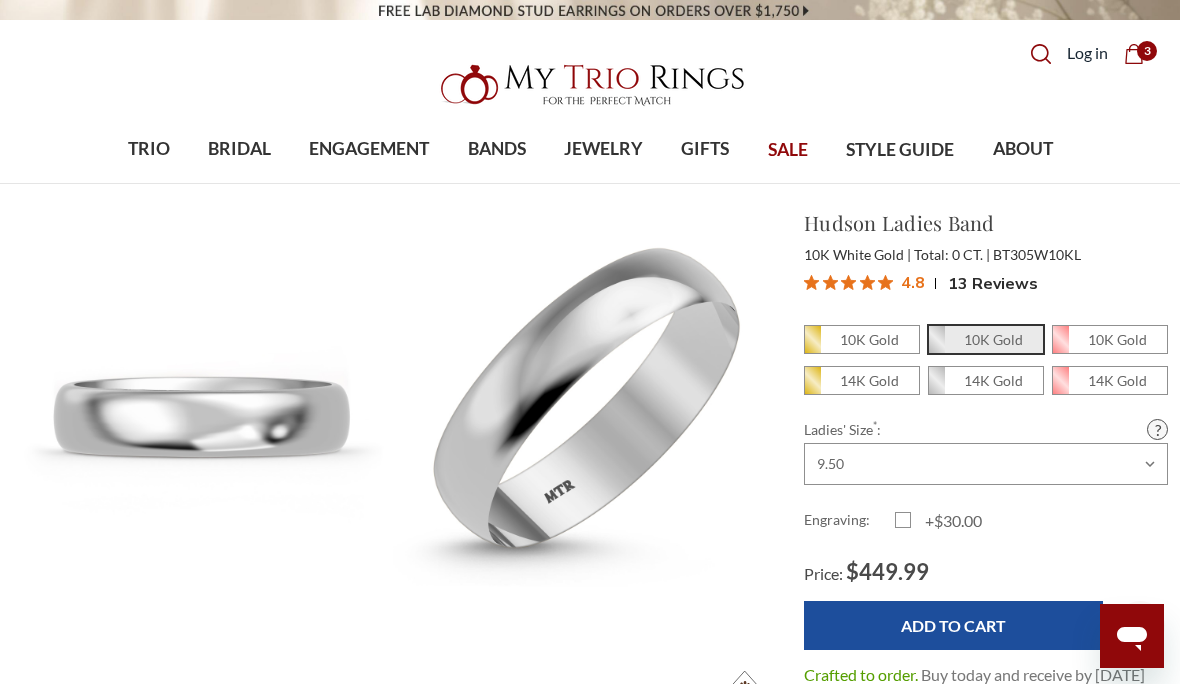 click on "14K  Gold" at bounding box center (986, 380) 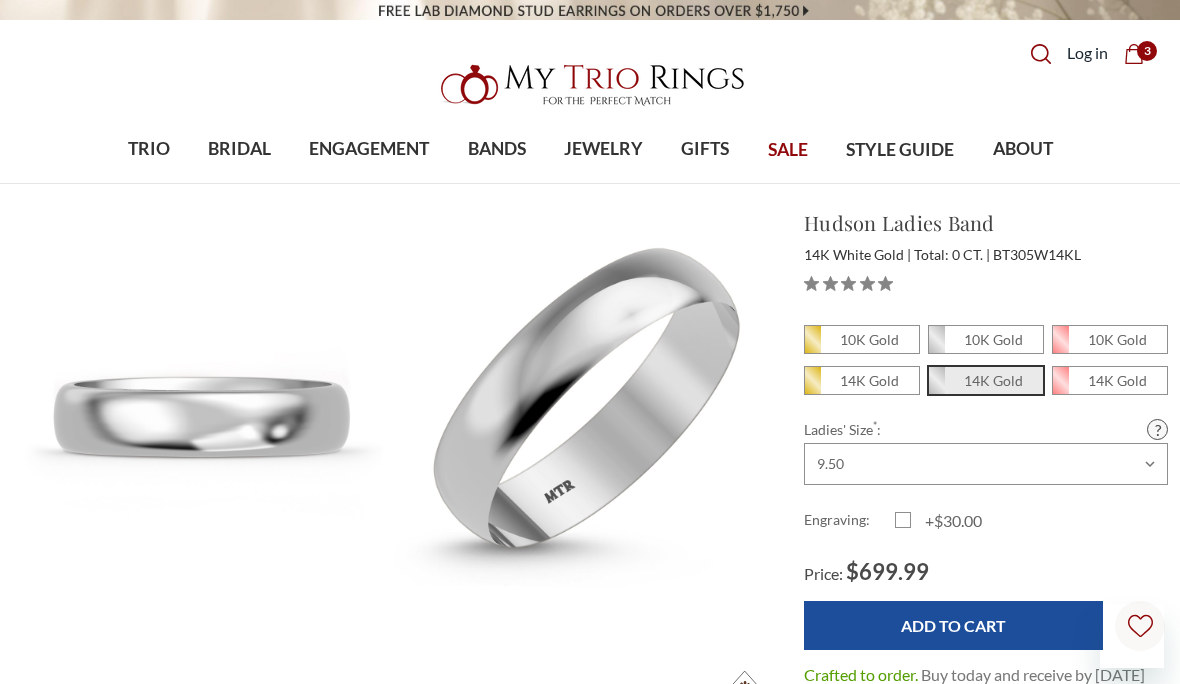 scroll, scrollTop: 0, scrollLeft: 0, axis: both 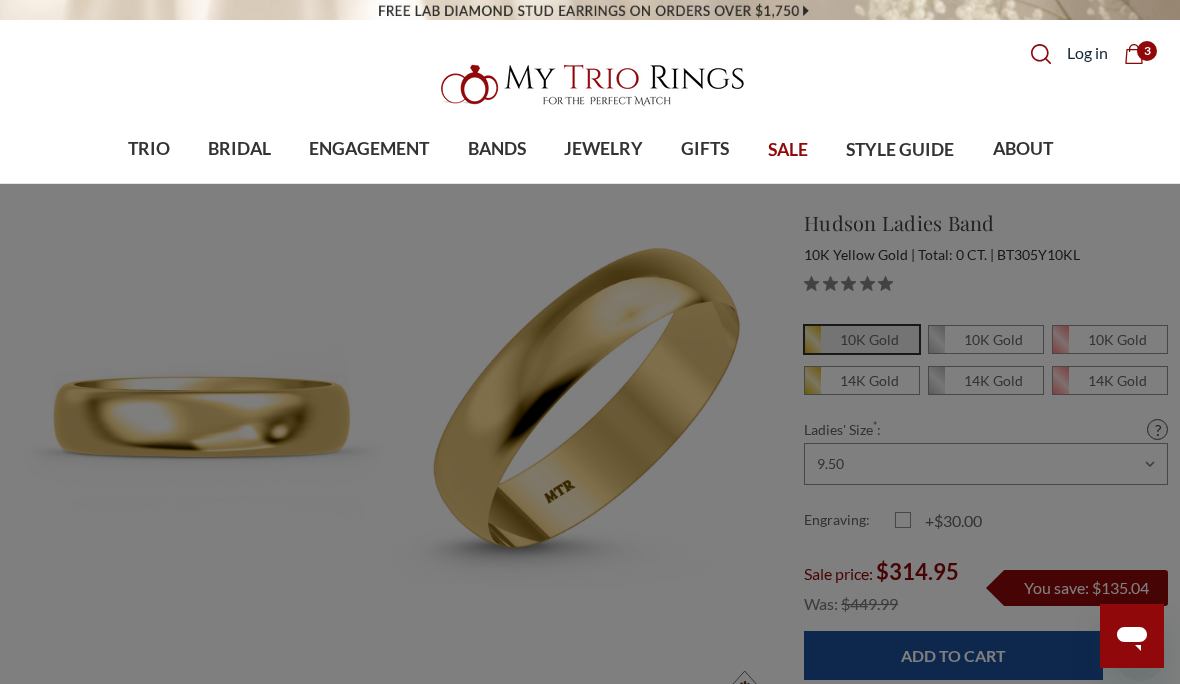 click on "BANDS" at bounding box center [497, 149] 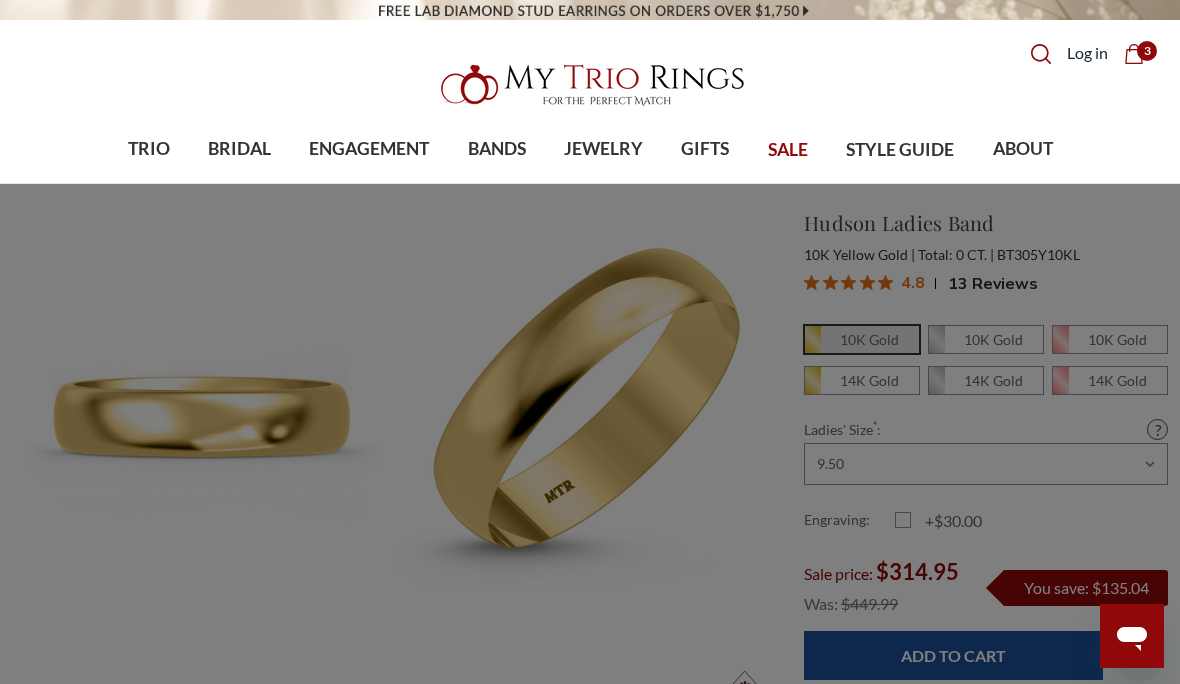 scroll, scrollTop: 0, scrollLeft: 0, axis: both 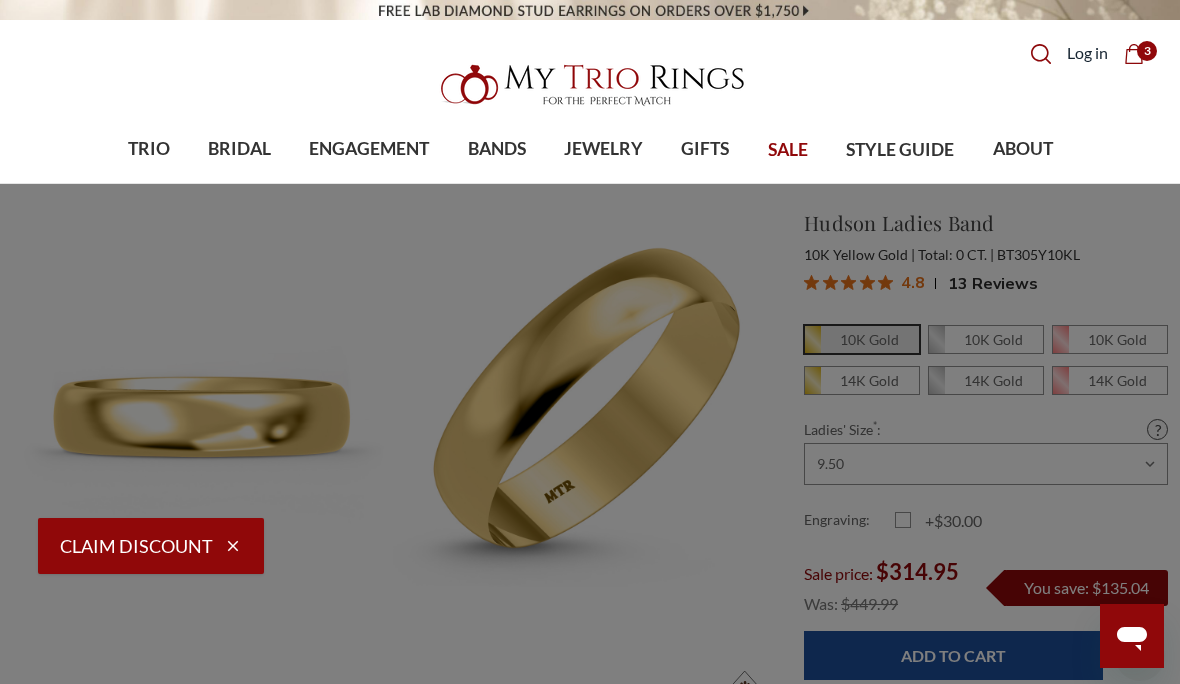 click on "No Diamond Band" at bounding box center (241, 452) 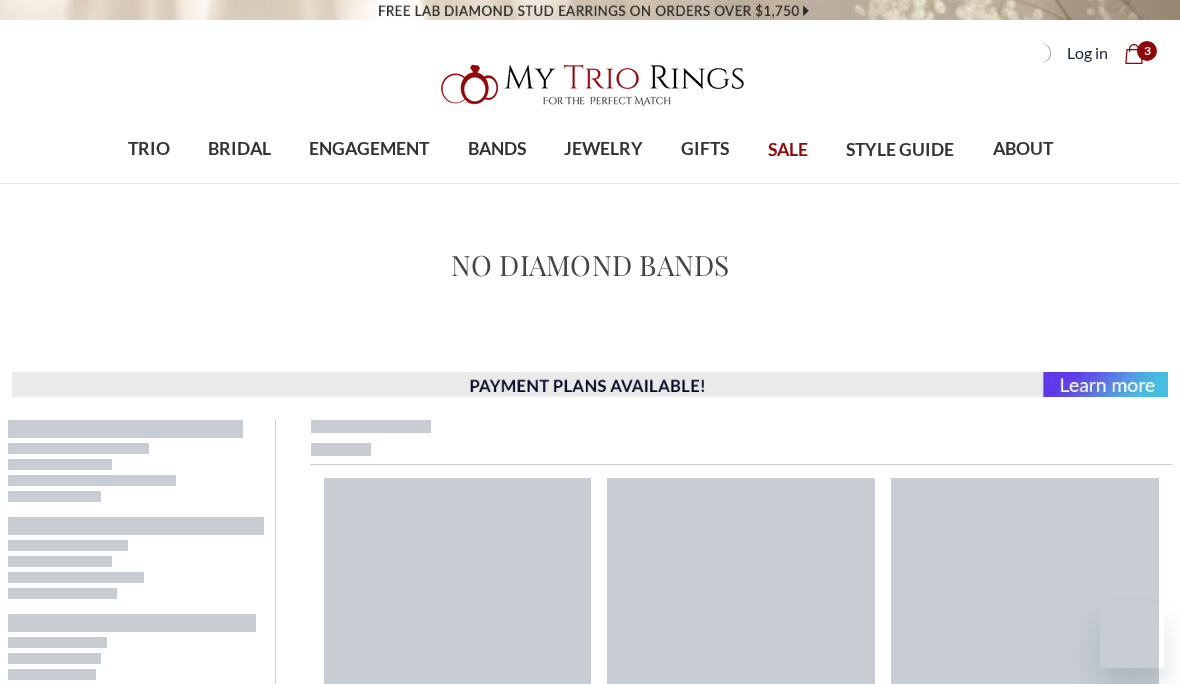 scroll, scrollTop: 0, scrollLeft: 0, axis: both 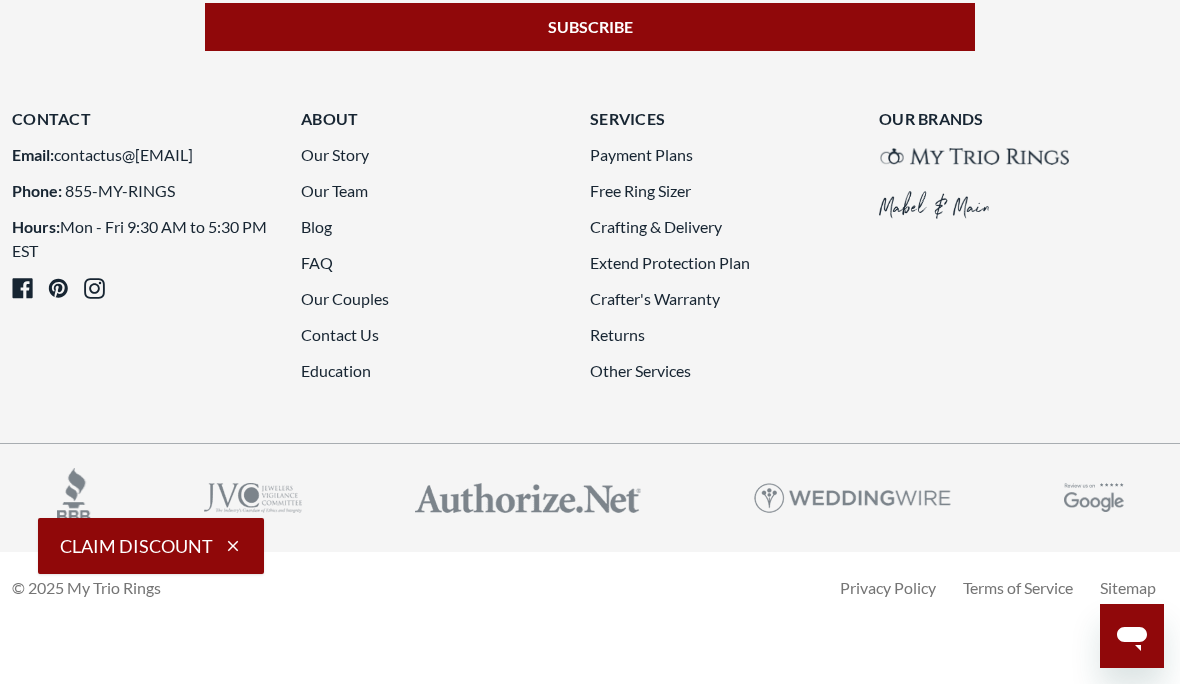 click 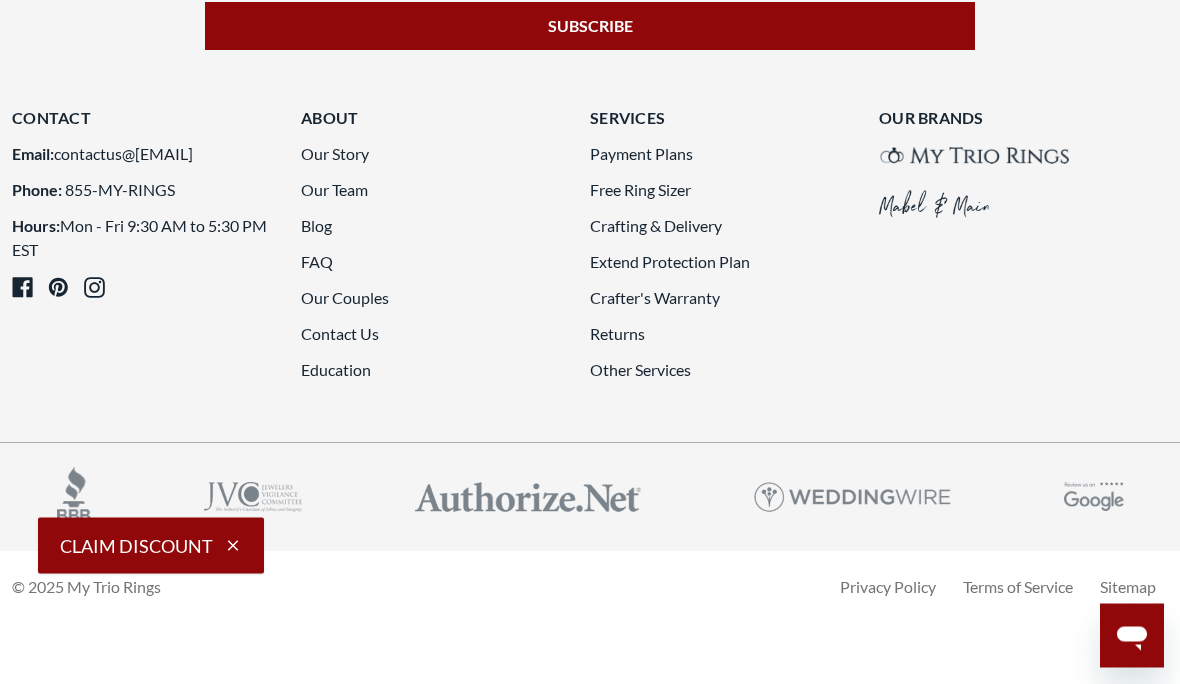scroll, scrollTop: 4187, scrollLeft: 0, axis: vertical 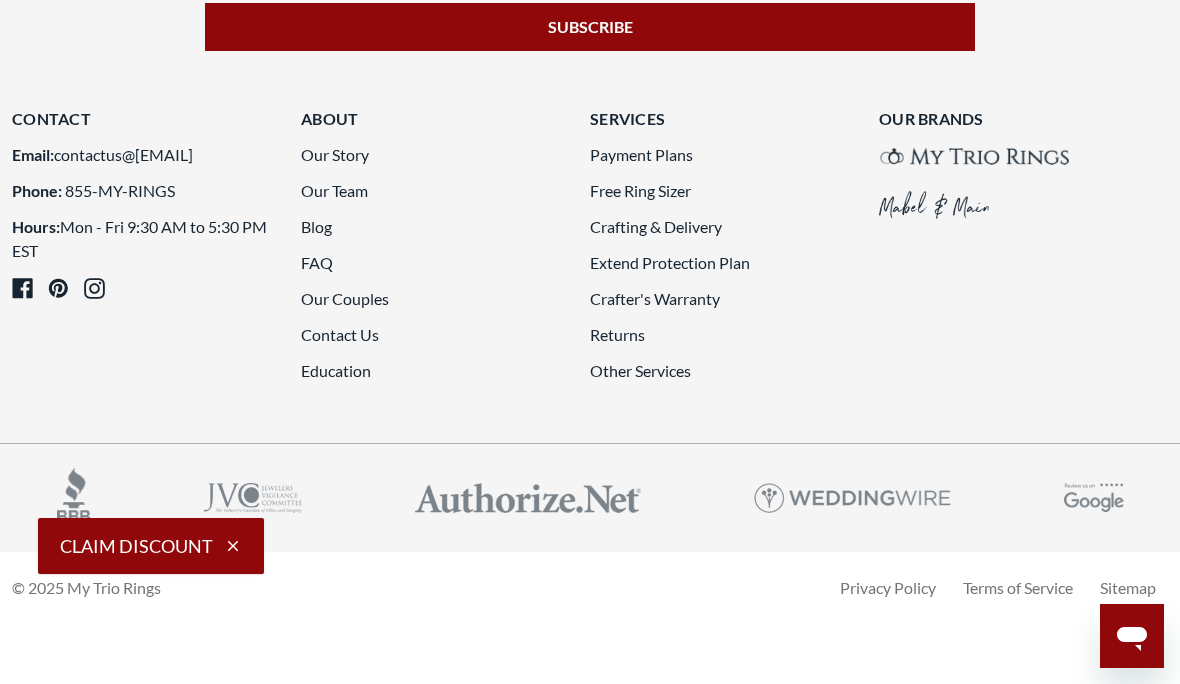 click 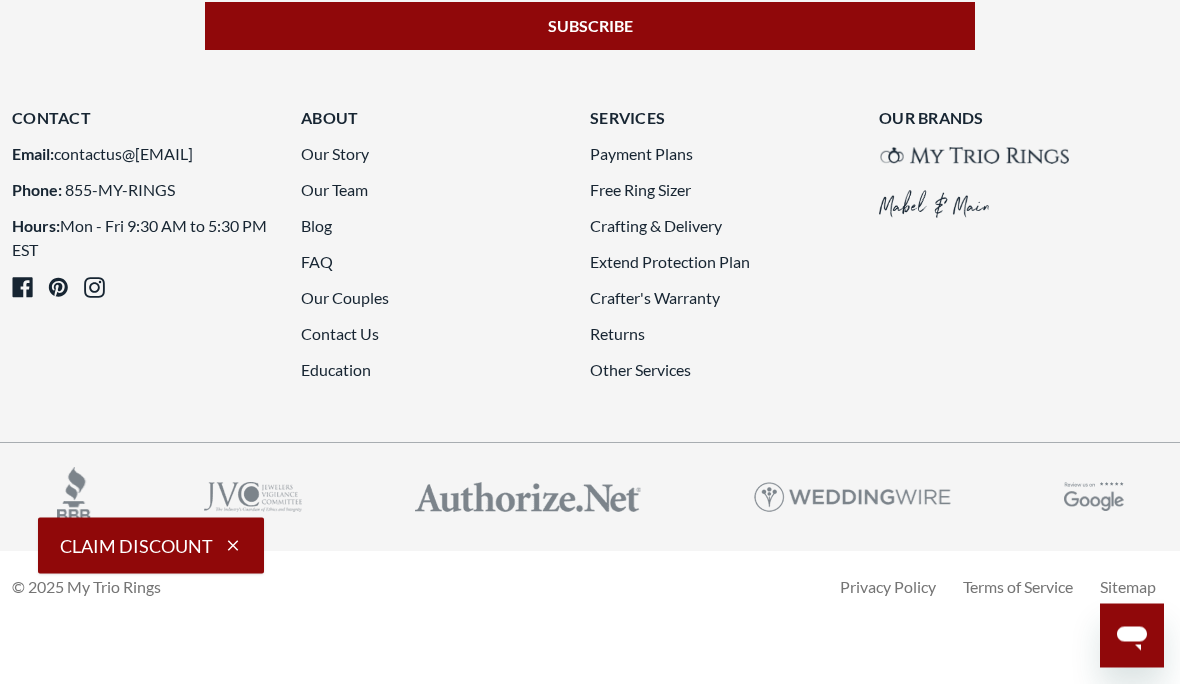 scroll, scrollTop: 4219, scrollLeft: 0, axis: vertical 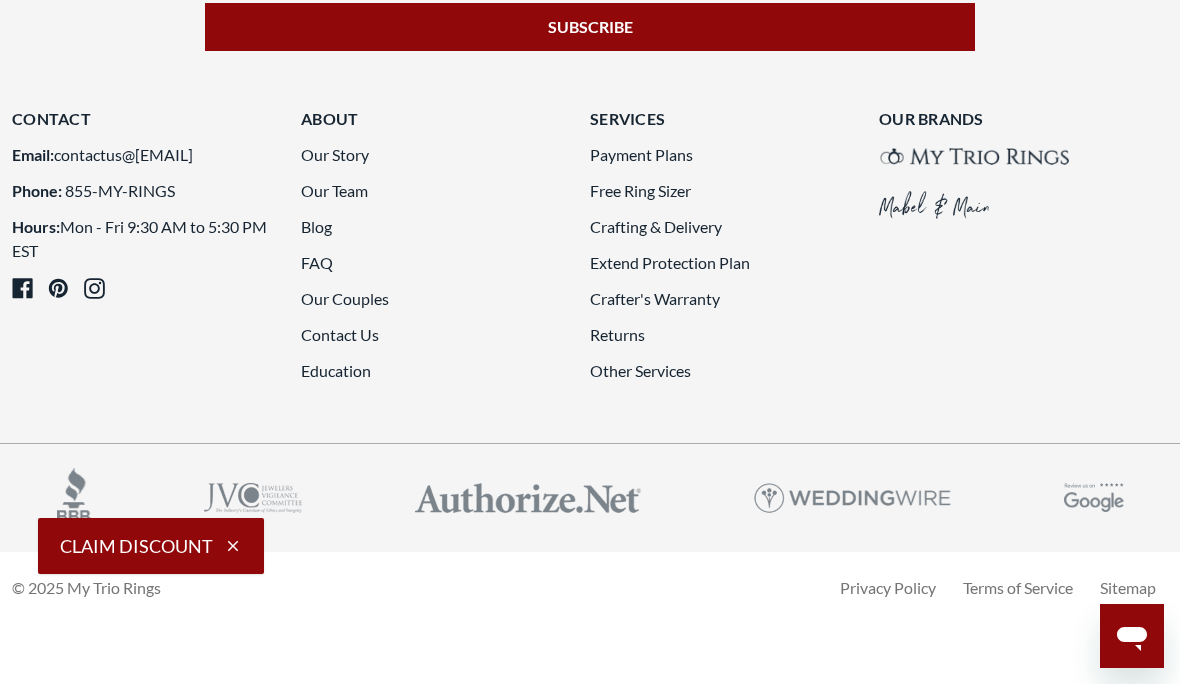 click 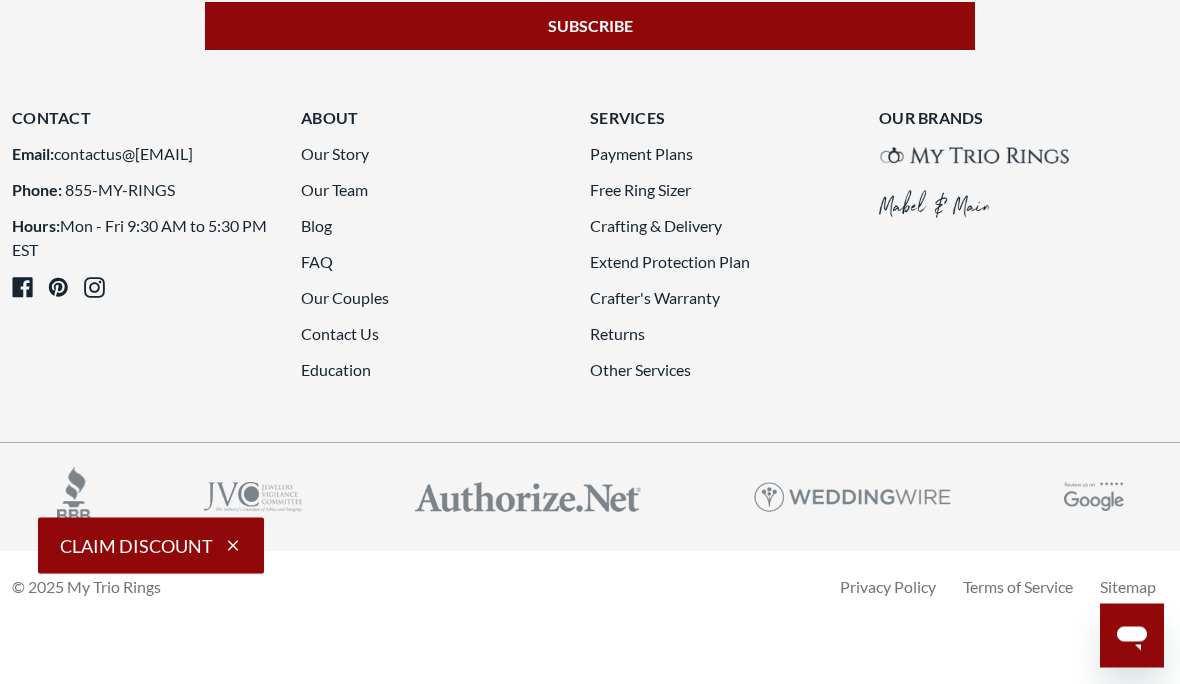 scroll, scrollTop: 4196, scrollLeft: 0, axis: vertical 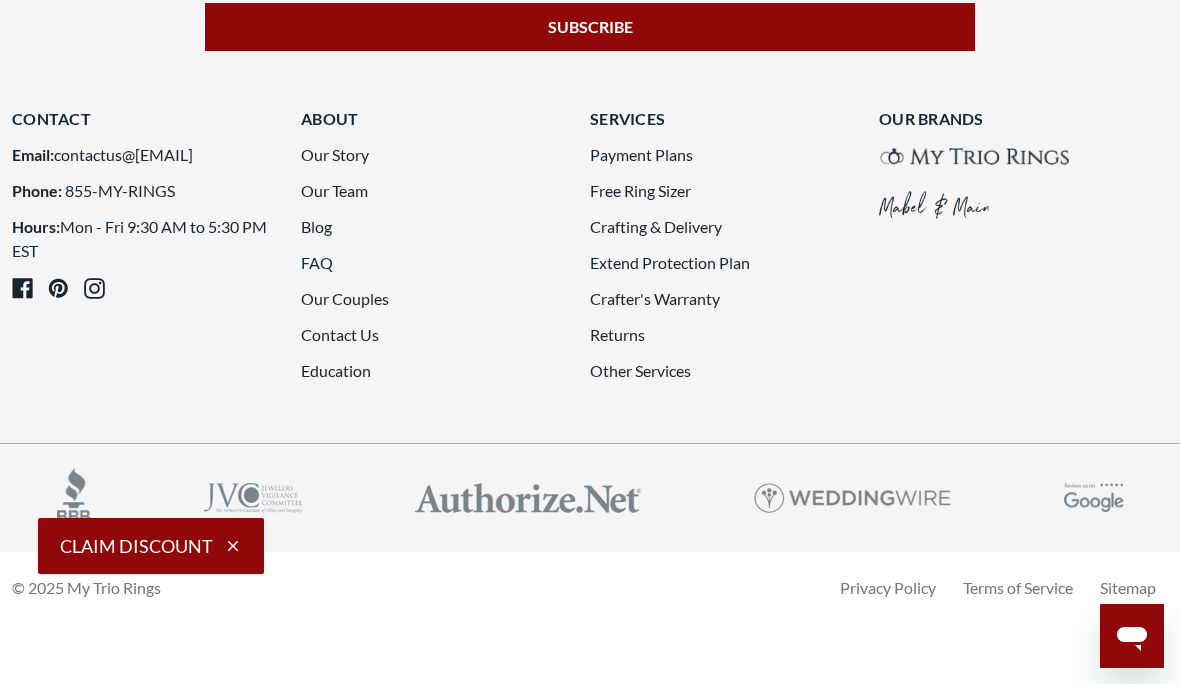 click 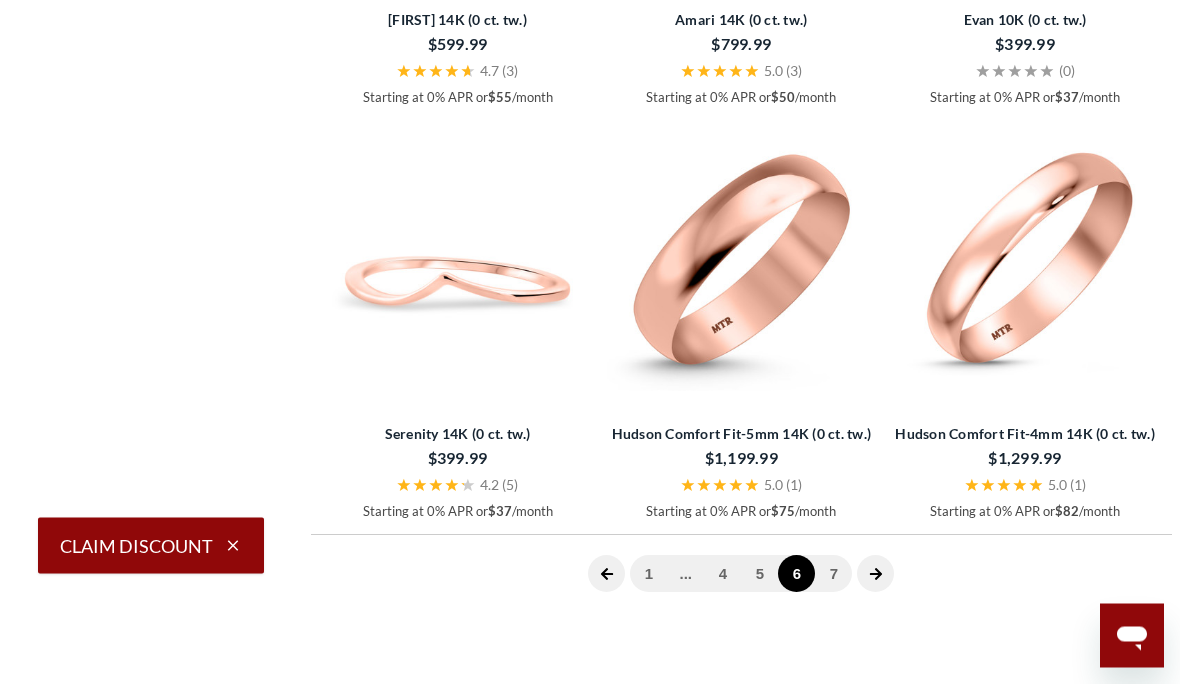 scroll, scrollTop: 2582, scrollLeft: 0, axis: vertical 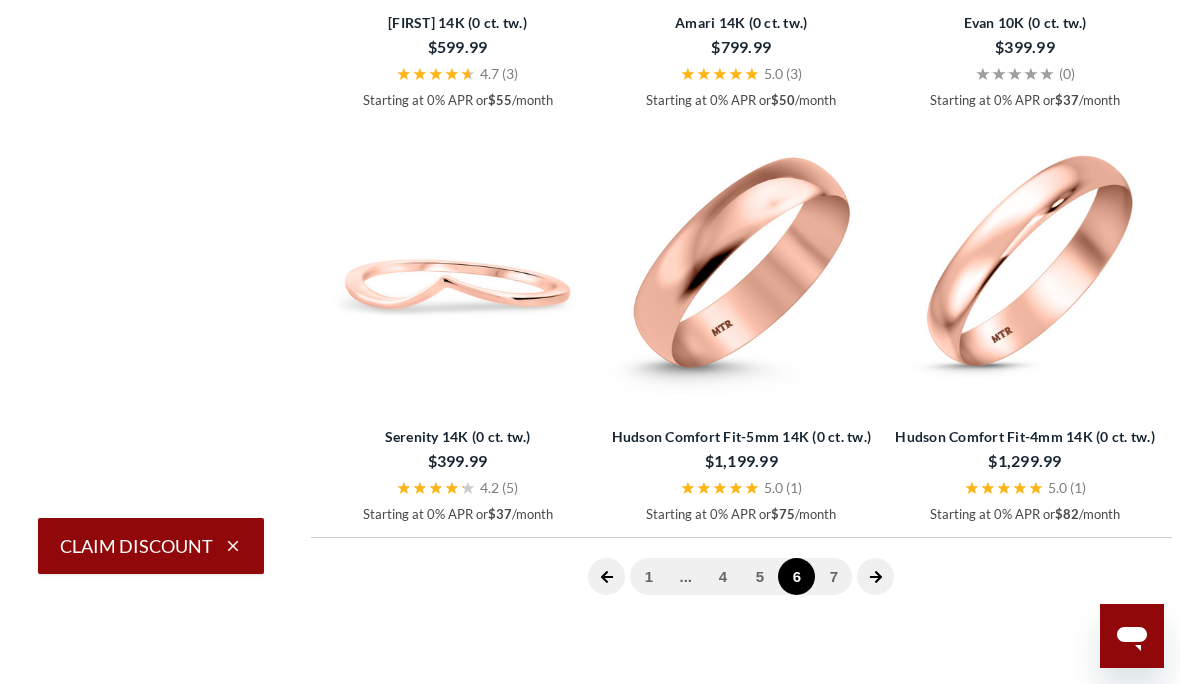 click at bounding box center (458, -398) 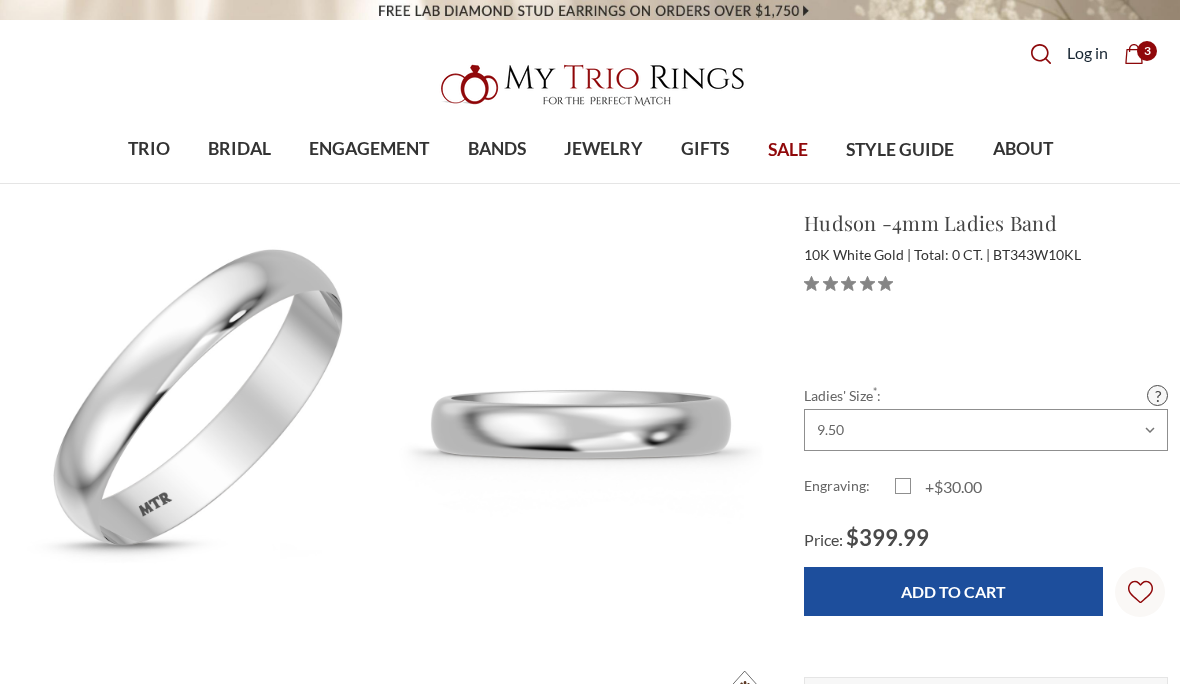 scroll, scrollTop: 0, scrollLeft: 0, axis: both 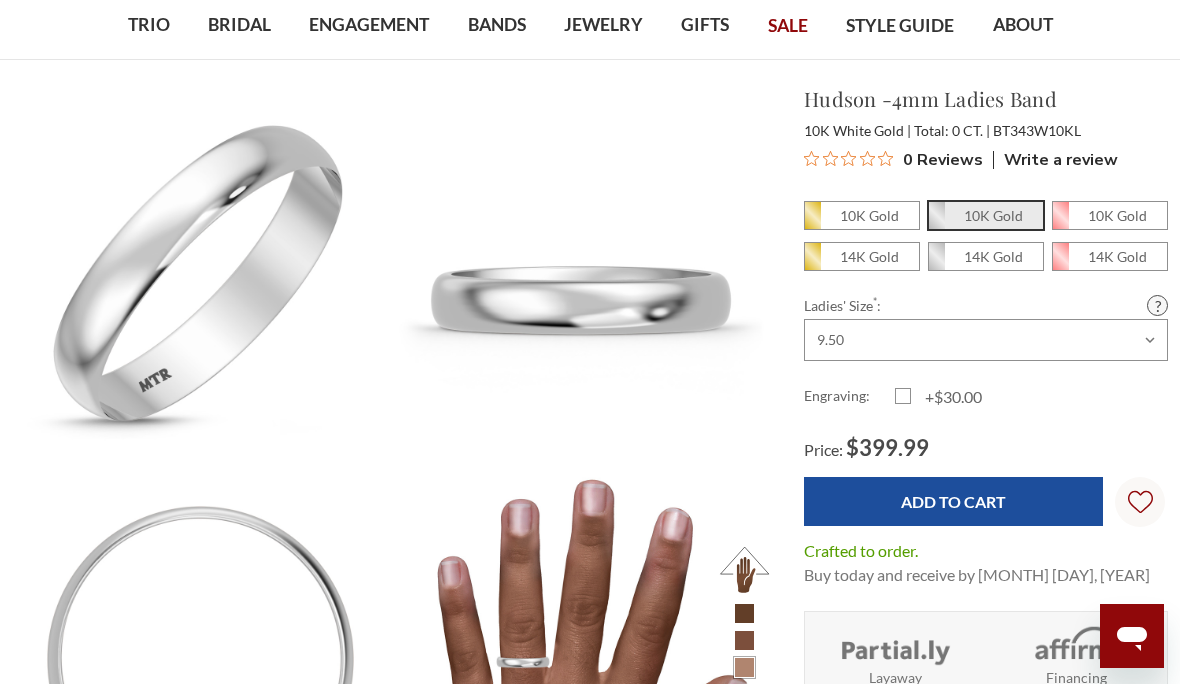 click on "Add to Cart" at bounding box center [953, 501] 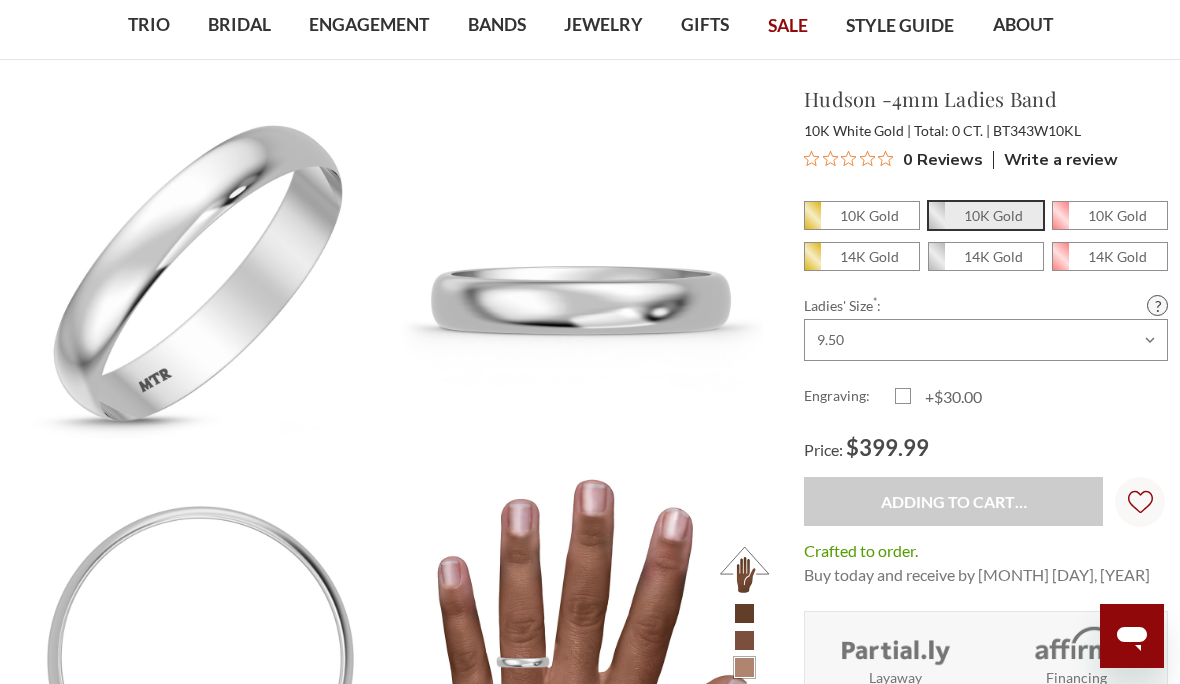 type on "Add to Cart" 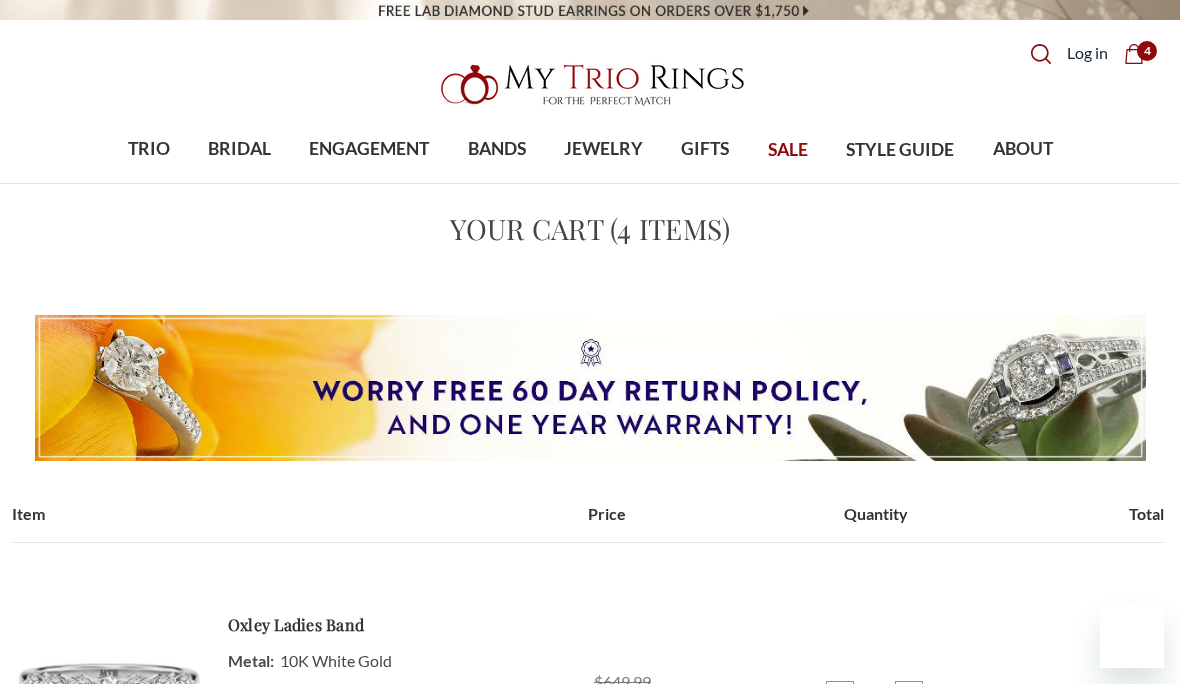 scroll, scrollTop: 0, scrollLeft: 0, axis: both 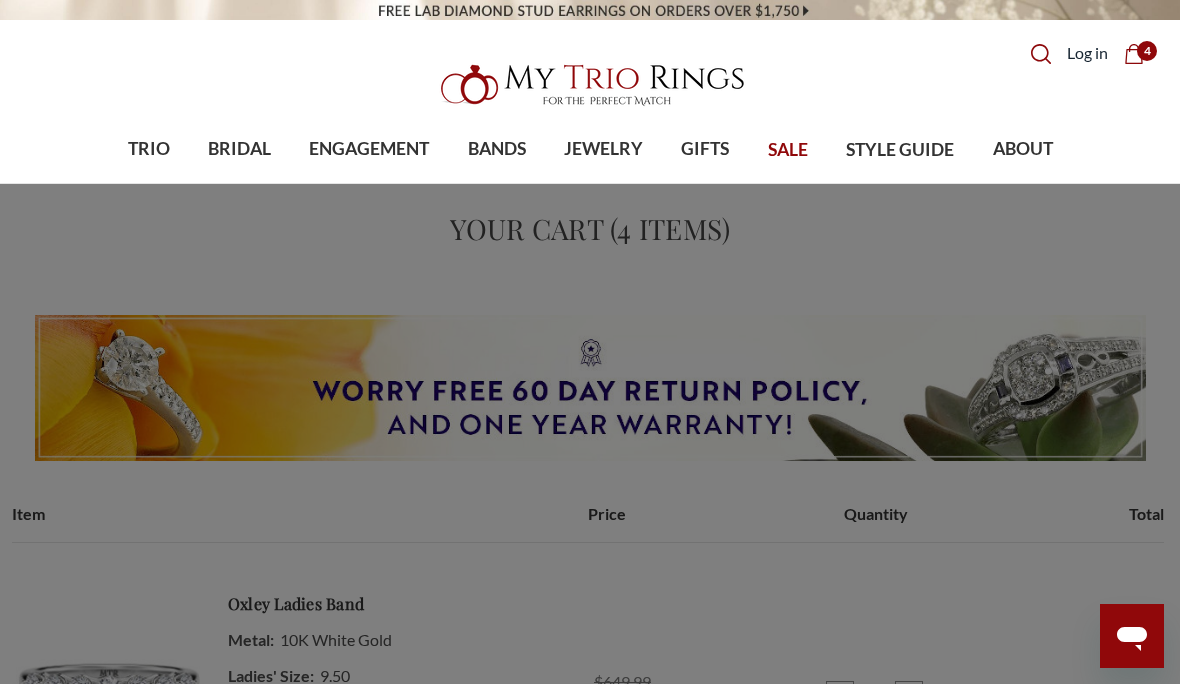 click on "BANDS" at bounding box center [497, 149] 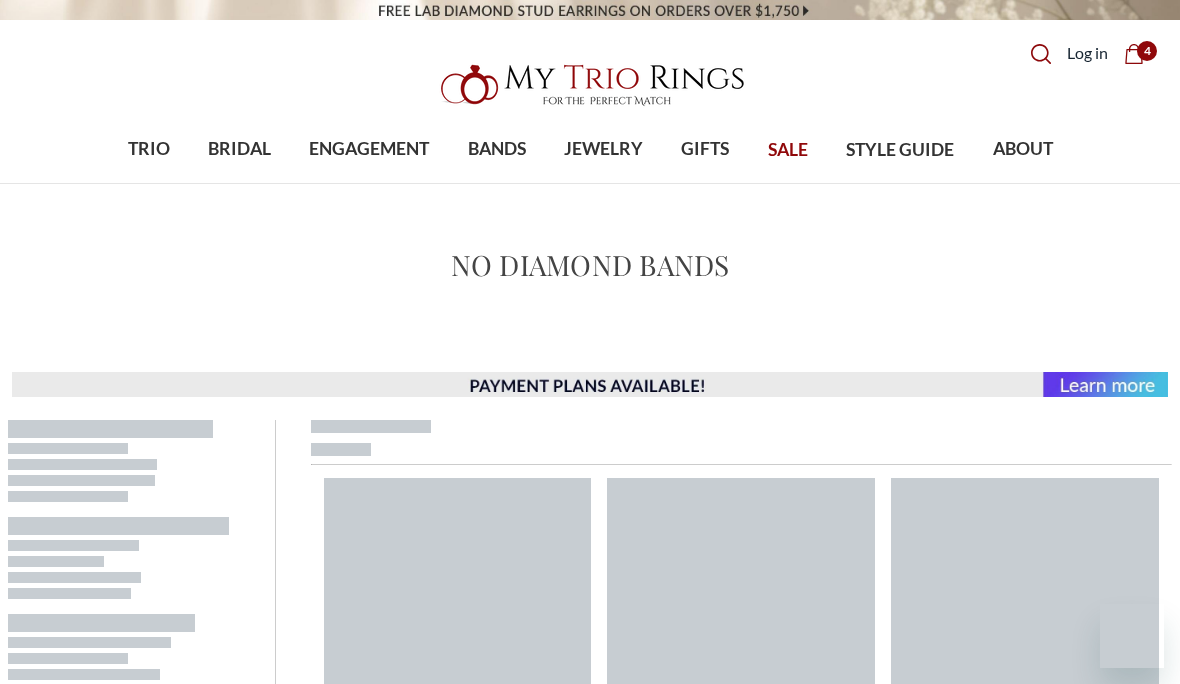 scroll, scrollTop: 0, scrollLeft: 0, axis: both 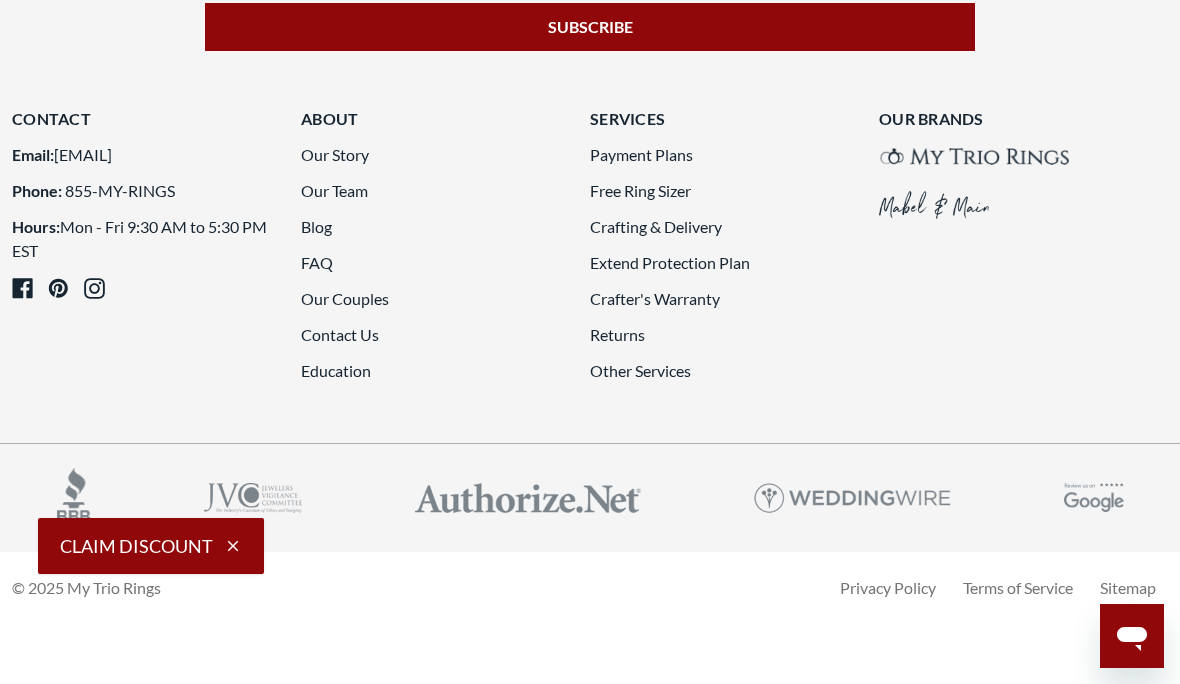 click on "3" 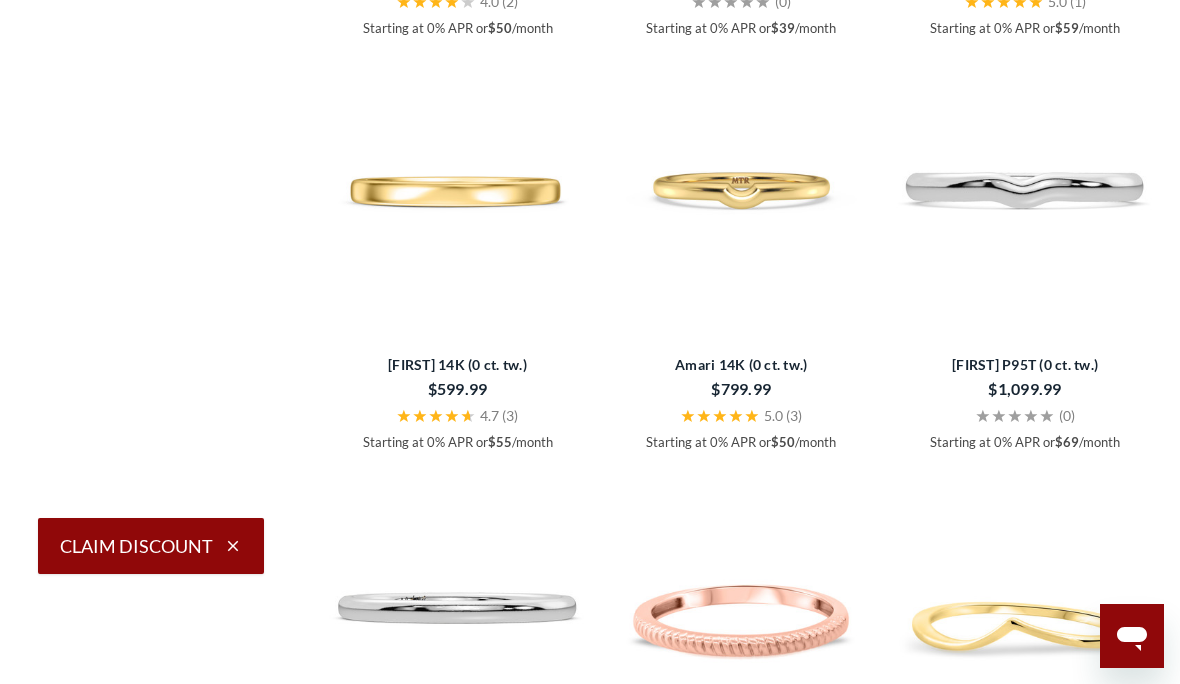 scroll, scrollTop: 2388, scrollLeft: 0, axis: vertical 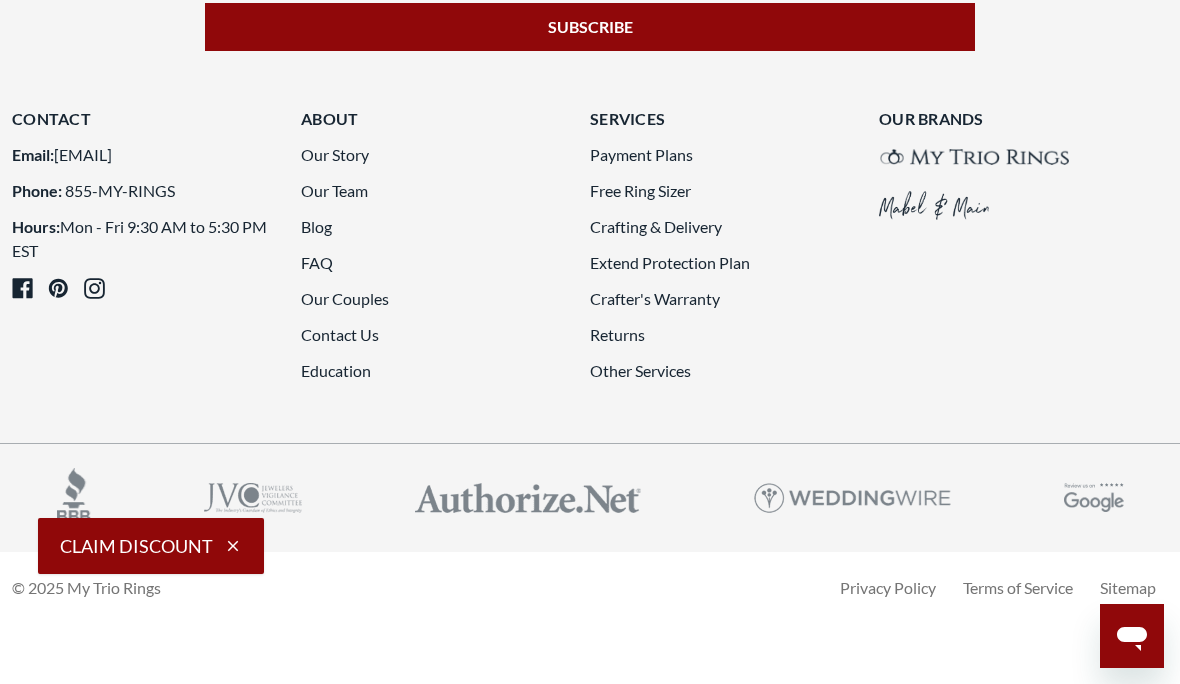 click 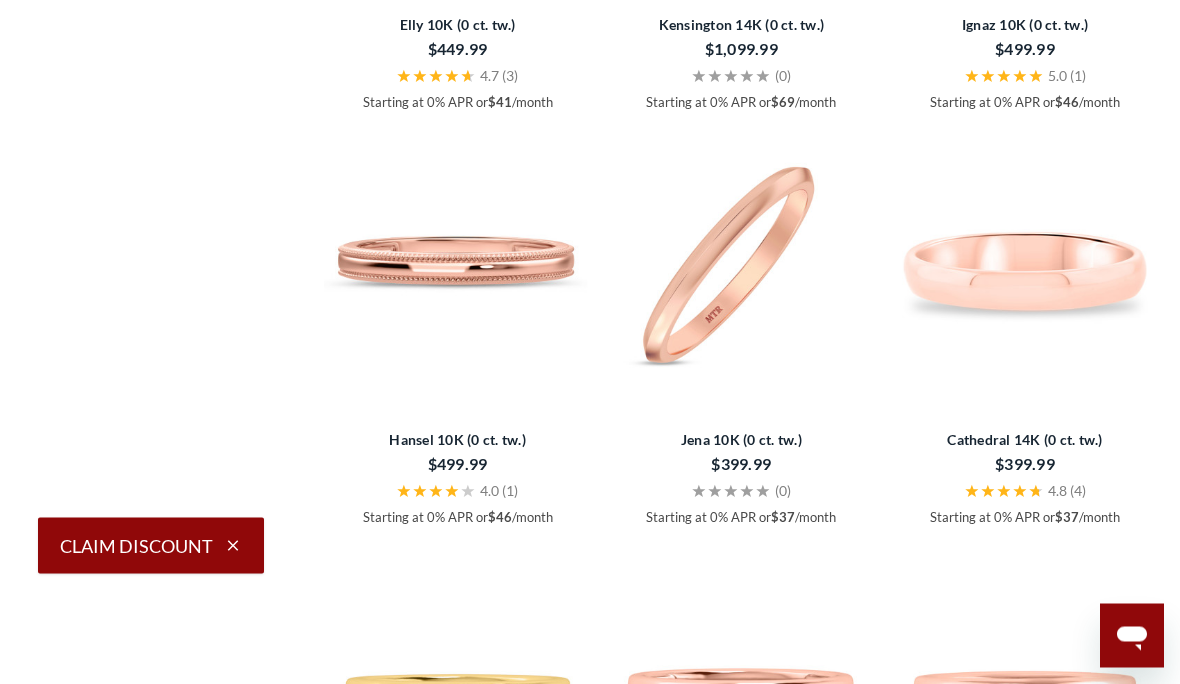 scroll, scrollTop: 2088, scrollLeft: 0, axis: vertical 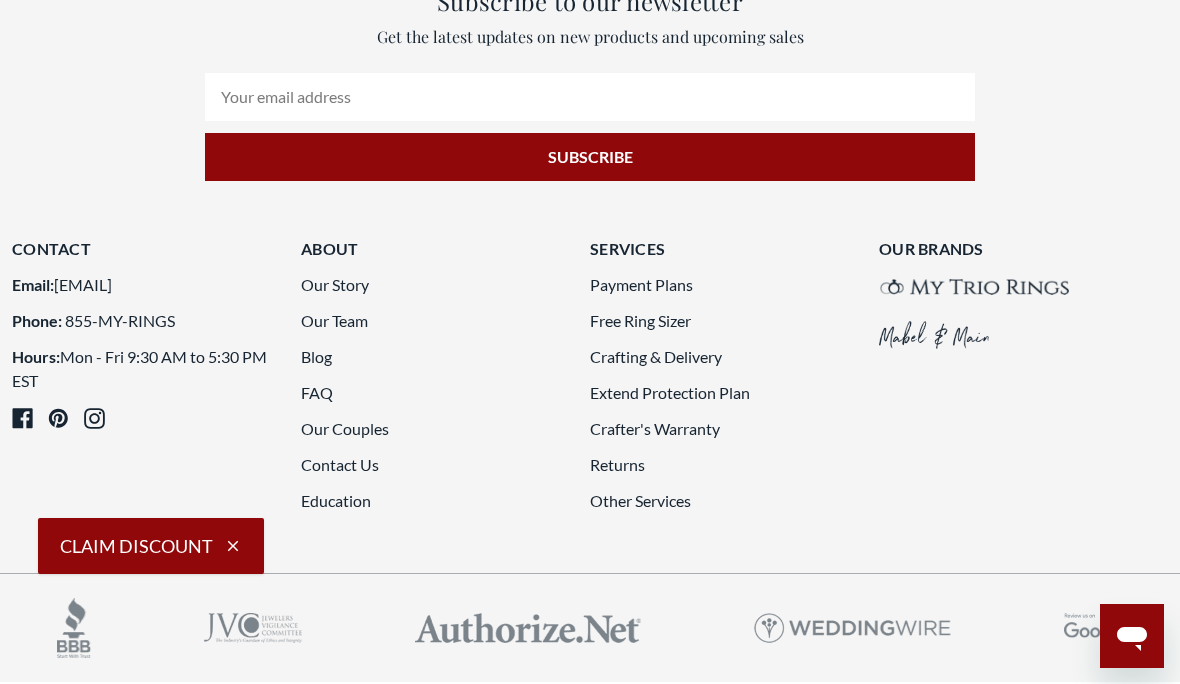 click 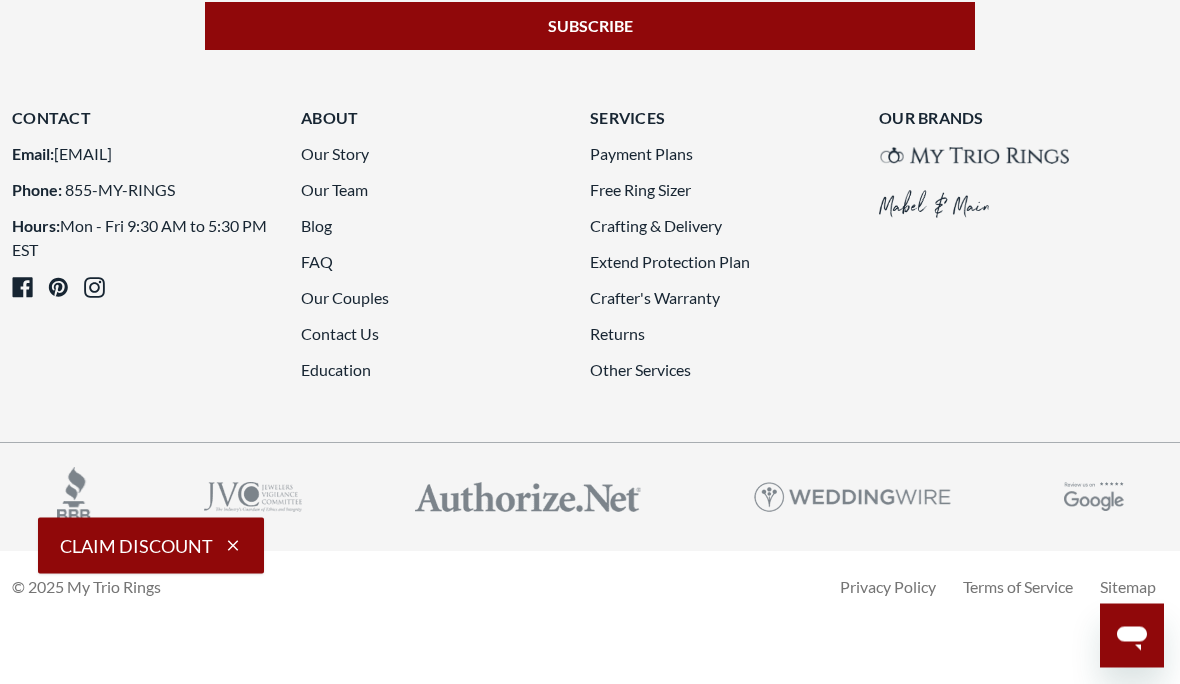 scroll, scrollTop: 4079, scrollLeft: 0, axis: vertical 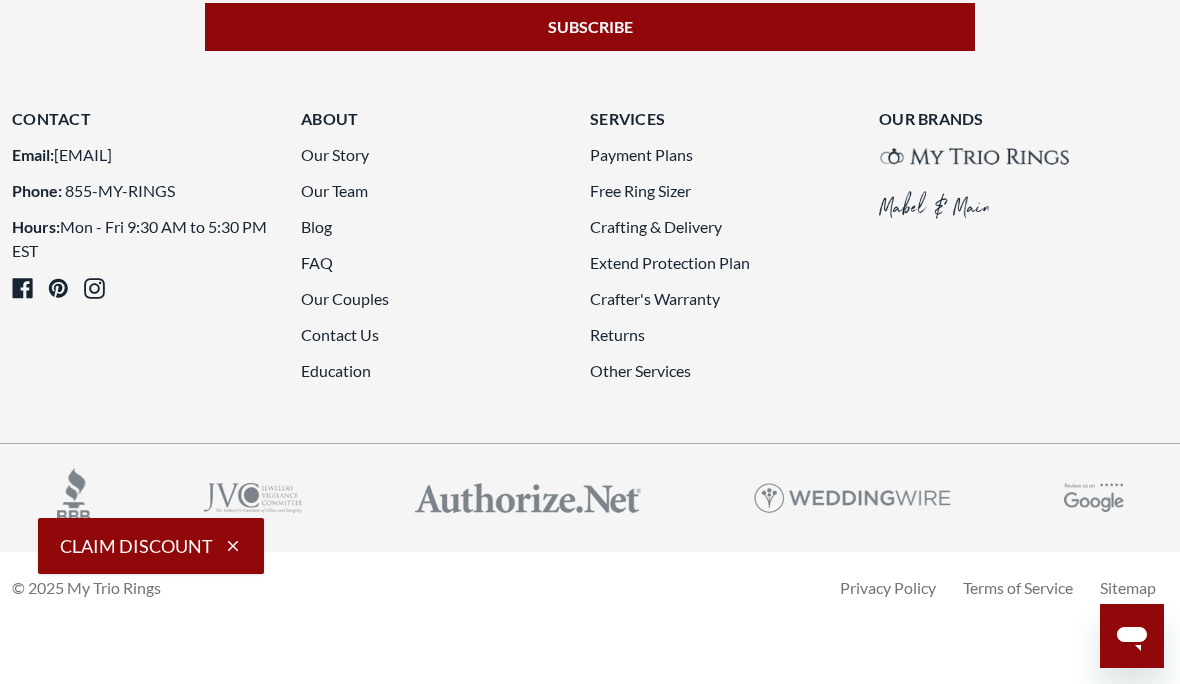 click 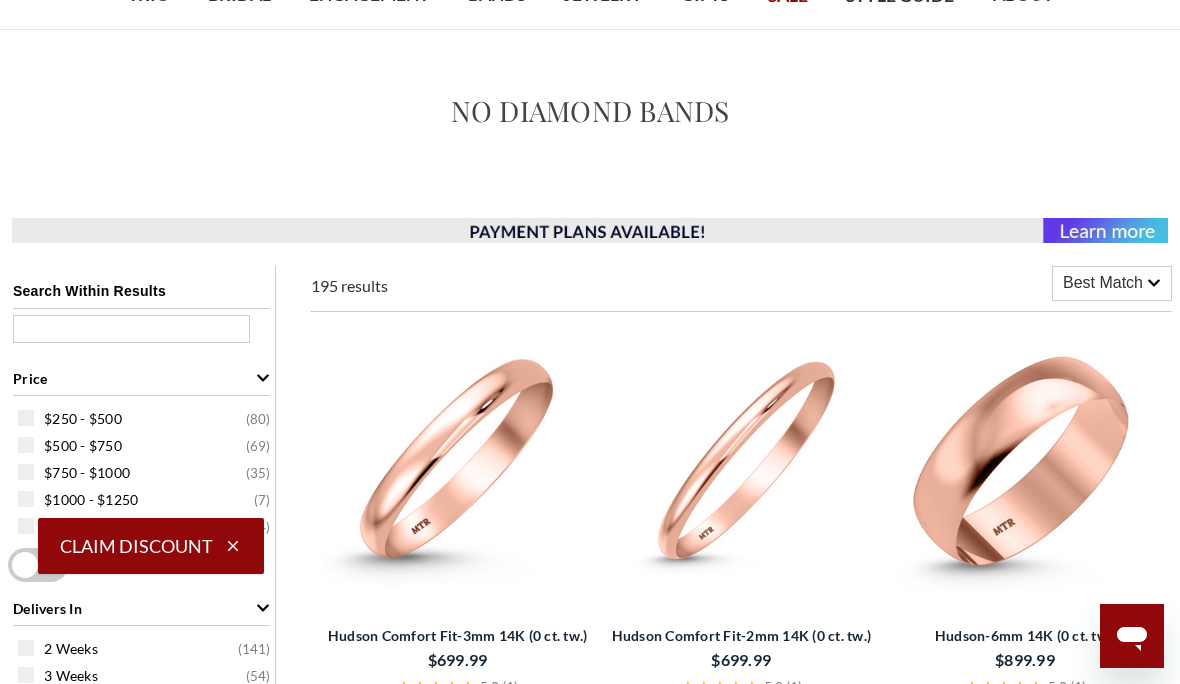 scroll, scrollTop: 0, scrollLeft: 0, axis: both 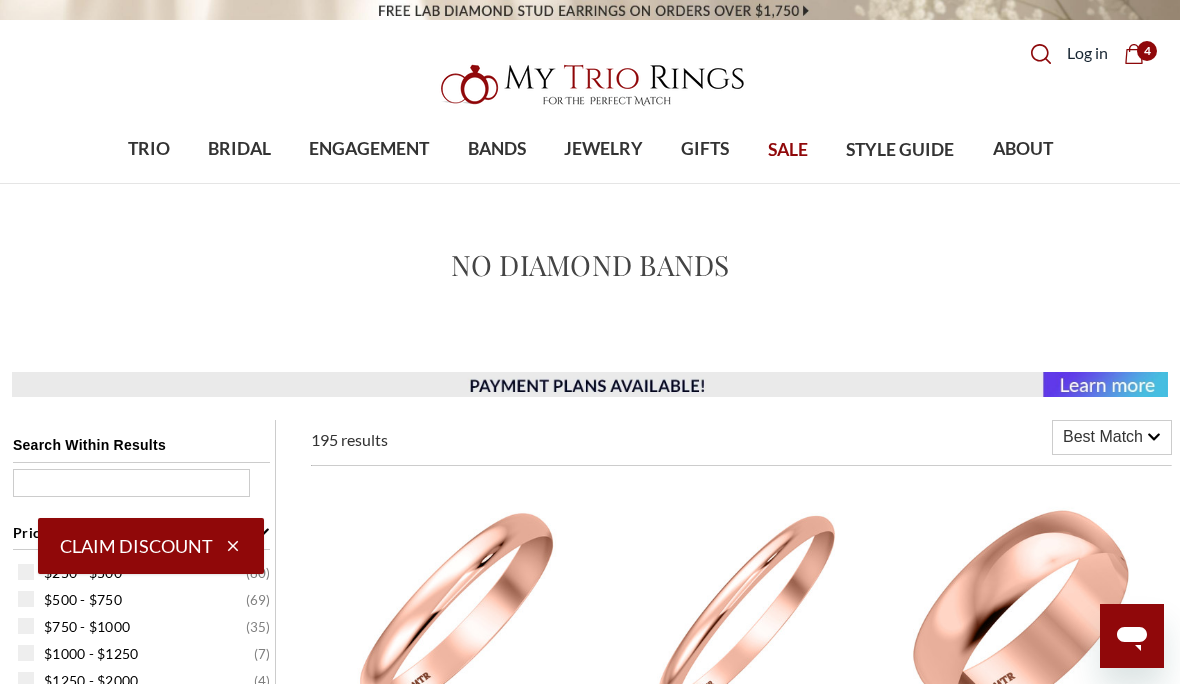 click on "4" at bounding box center [1147, 51] 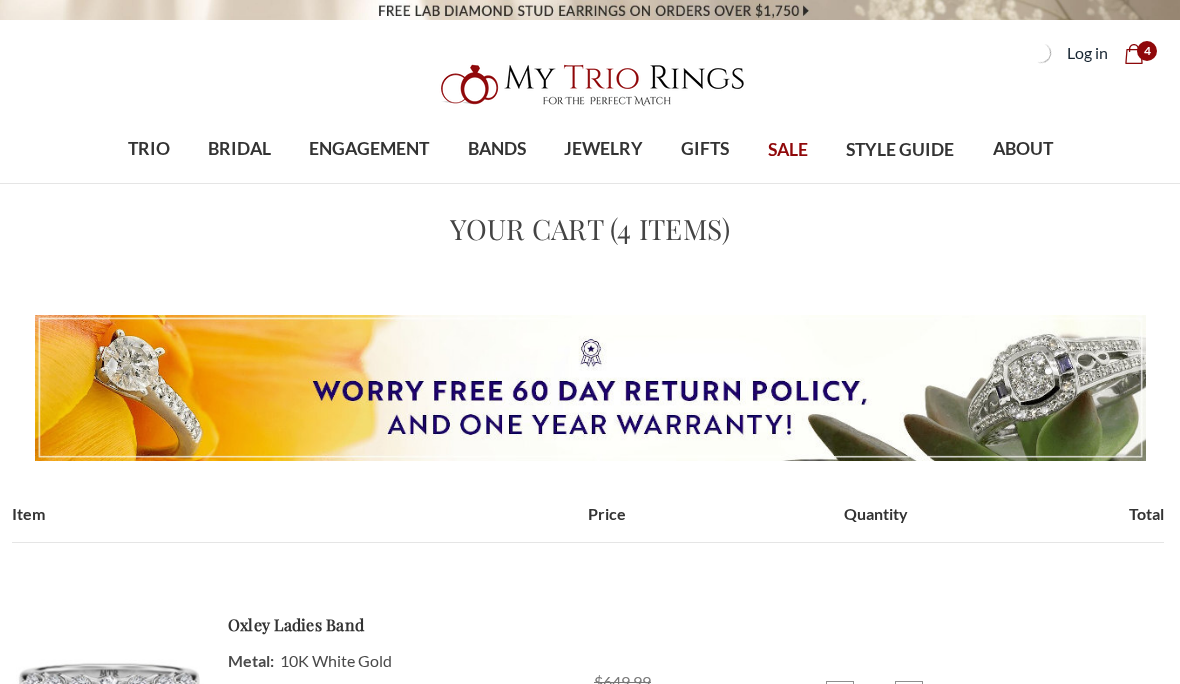 scroll, scrollTop: 0, scrollLeft: 0, axis: both 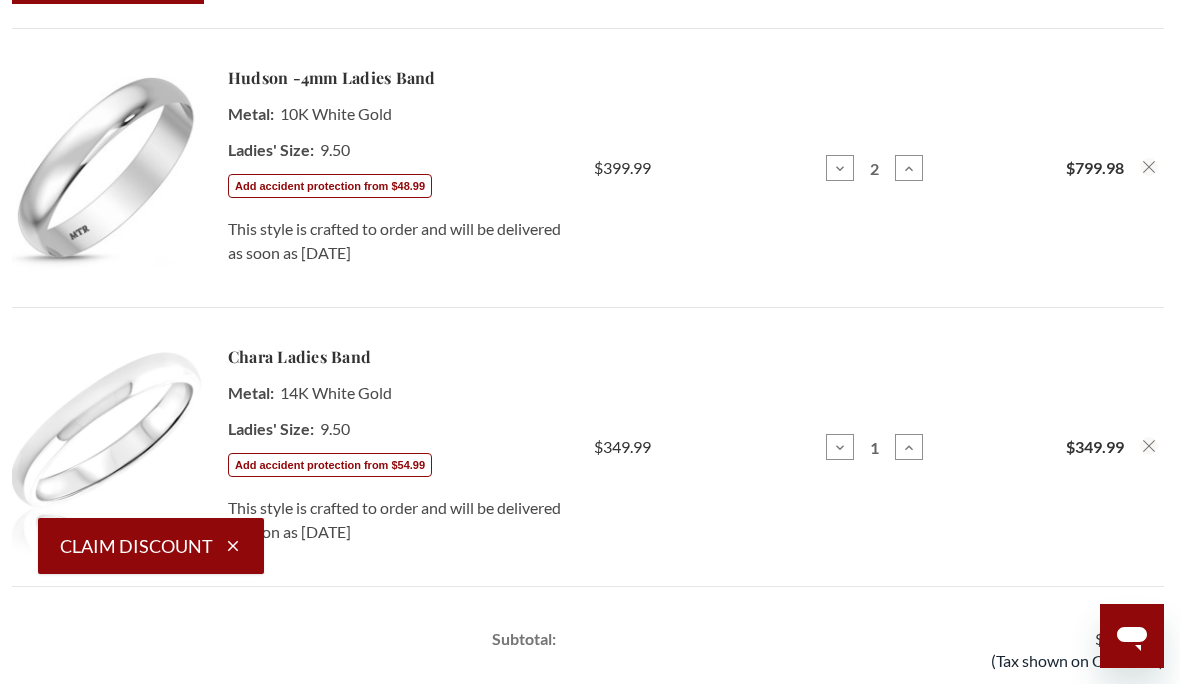 click on "Decrease Quantity of Hudson -4mm 0 ct tw. No Gemstone Ladies Band 10K White Gold" at bounding box center [840, 168] 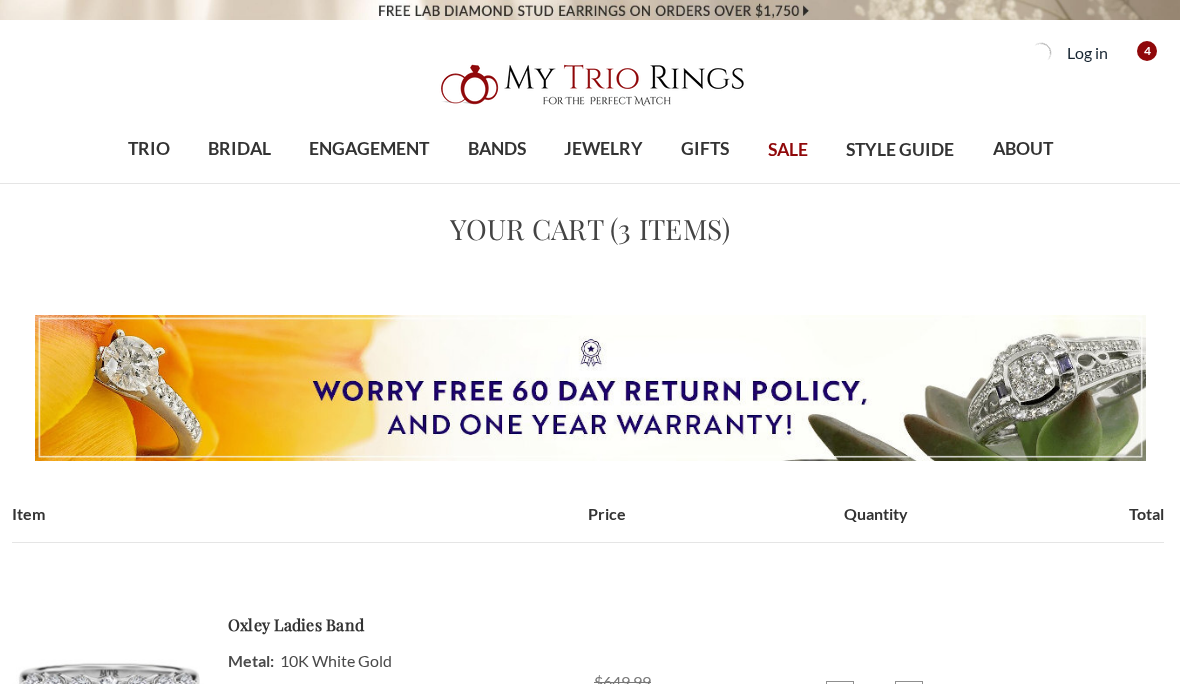 scroll, scrollTop: 0, scrollLeft: 0, axis: both 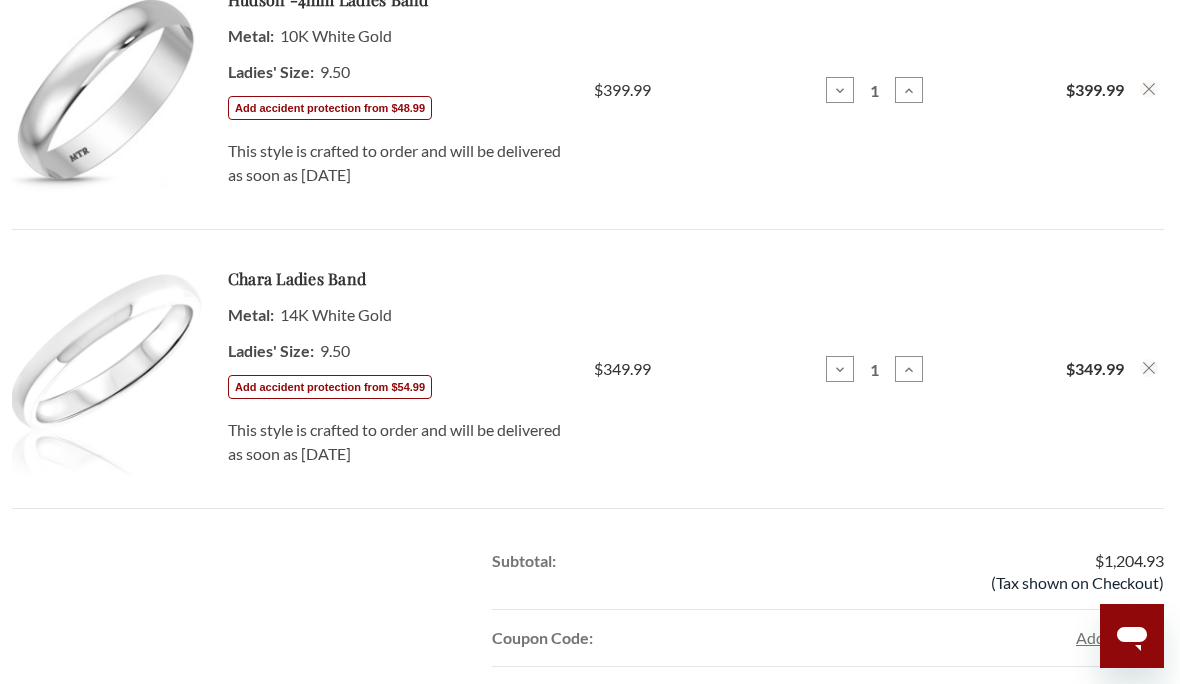 click on "Total
$399.99" at bounding box center [1068, 90] 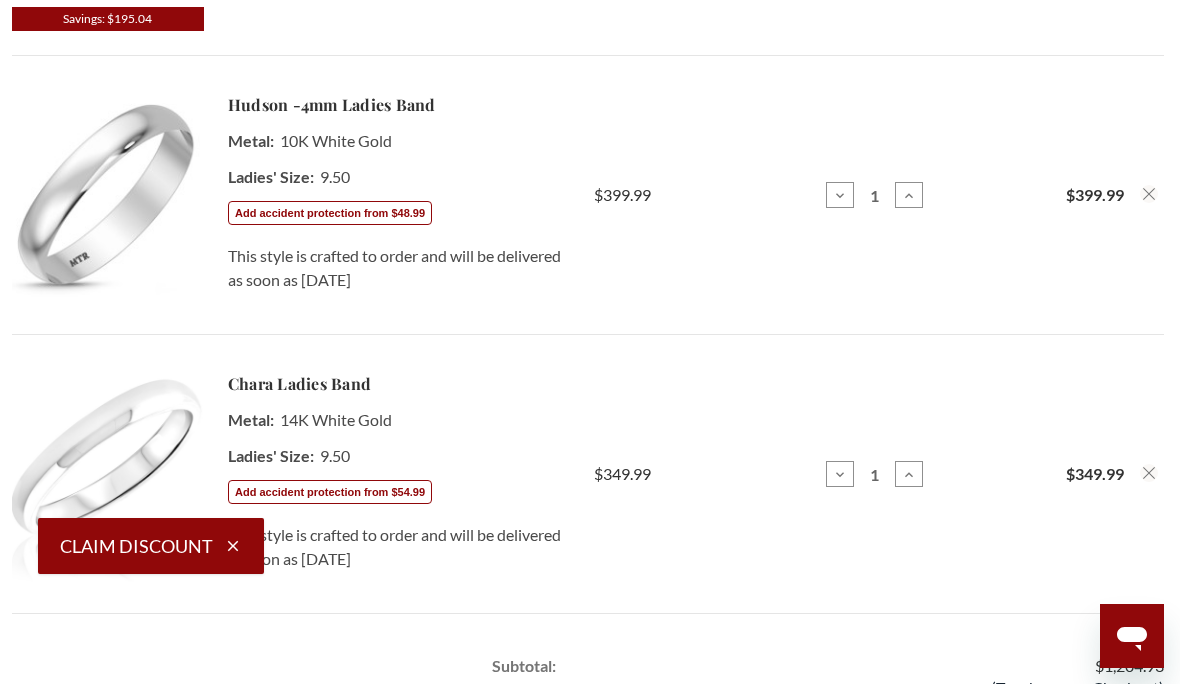 scroll, scrollTop: 803, scrollLeft: 0, axis: vertical 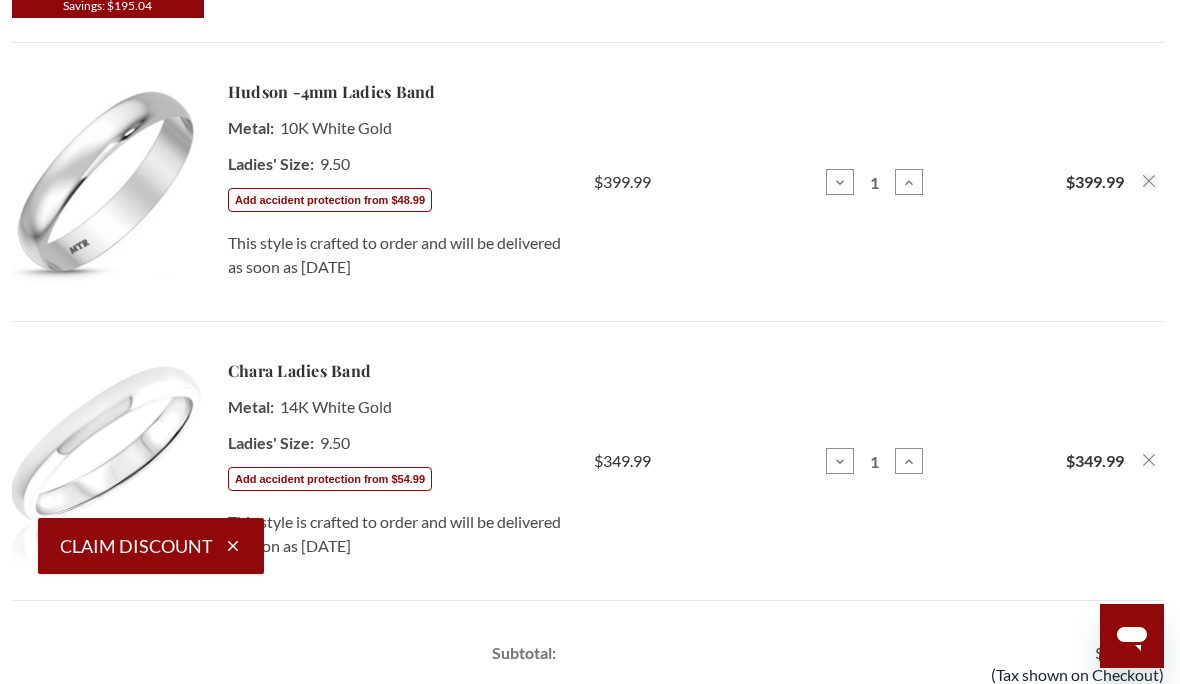 click 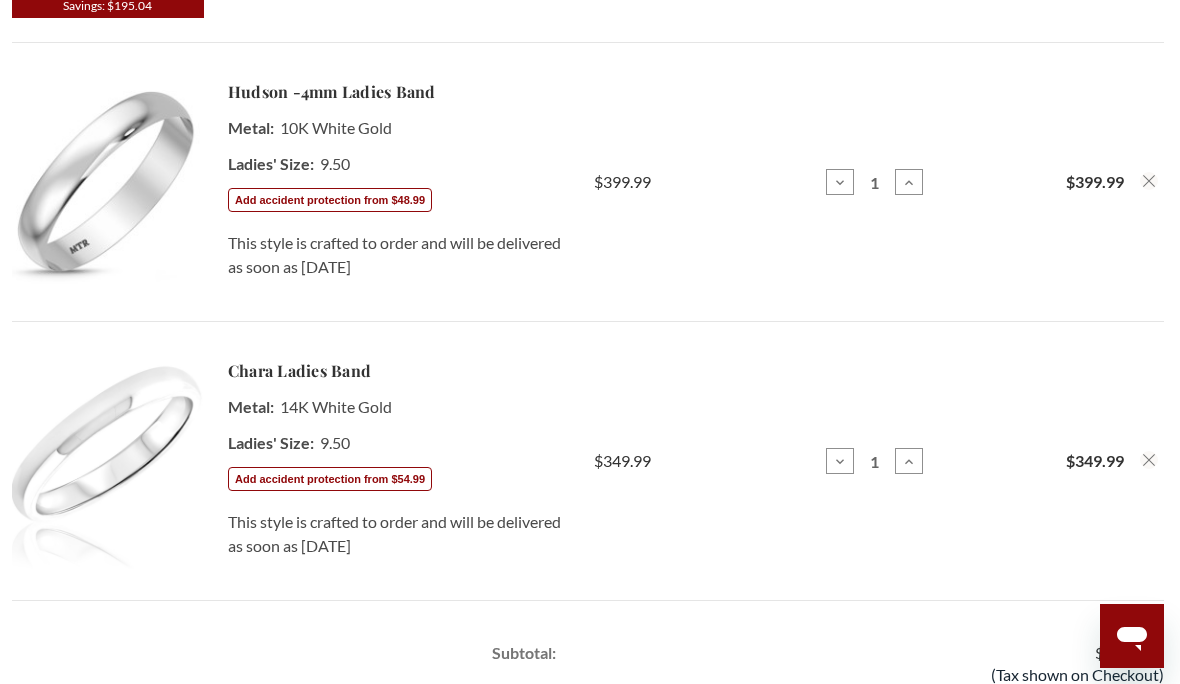 click on "Chara Ladies Band" at bounding box center [299, 371] 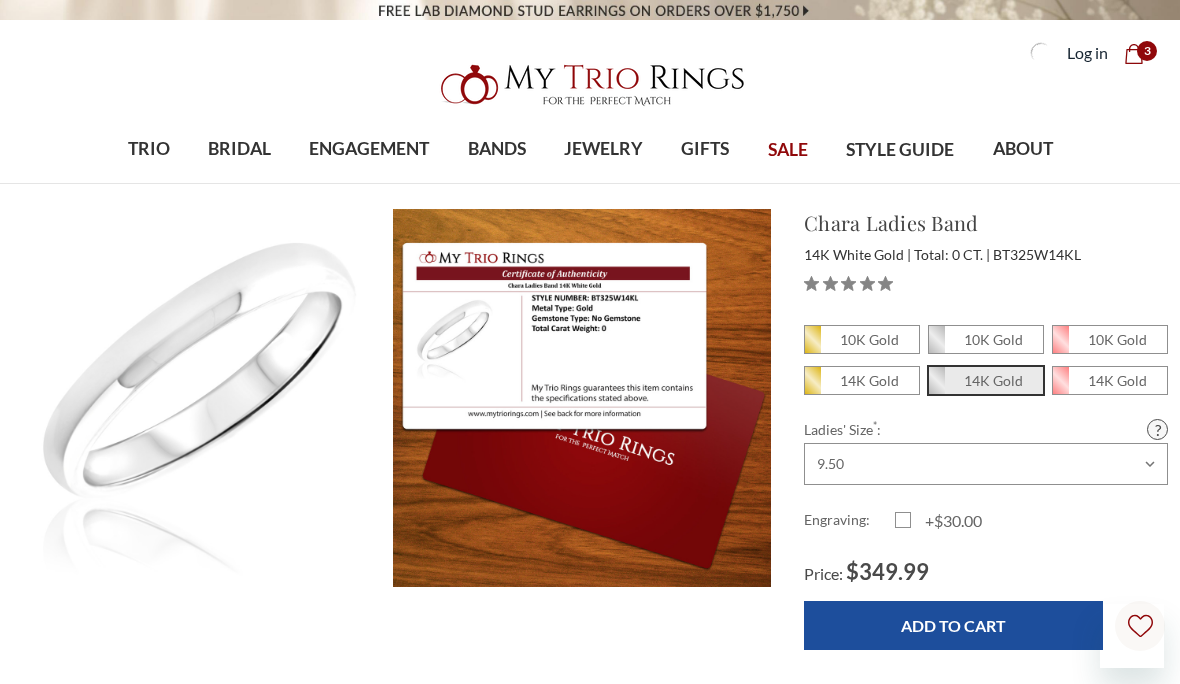 scroll, scrollTop: 0, scrollLeft: 0, axis: both 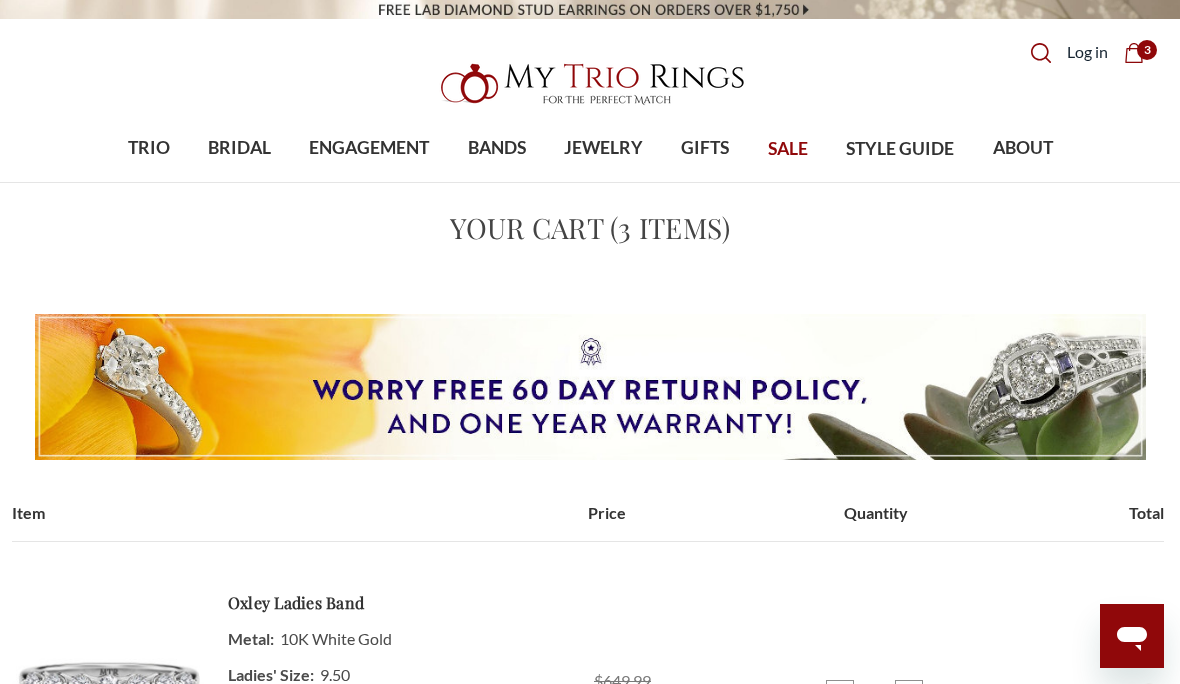click on "Cart
Cart" 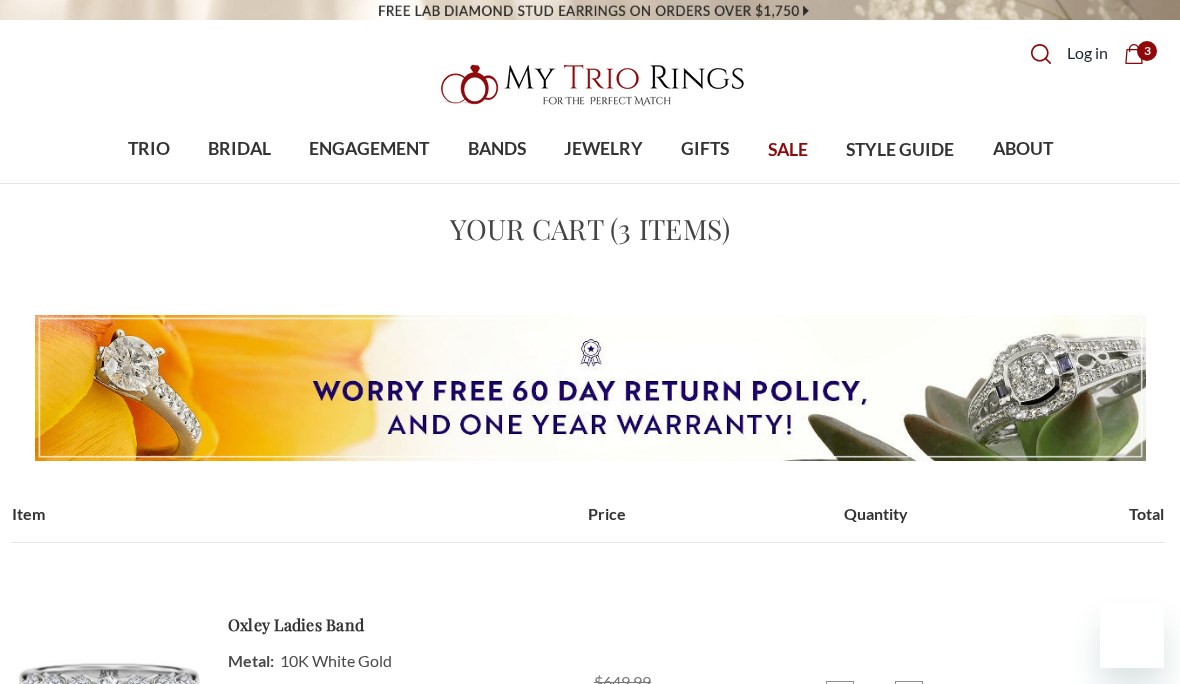 scroll, scrollTop: 0, scrollLeft: 0, axis: both 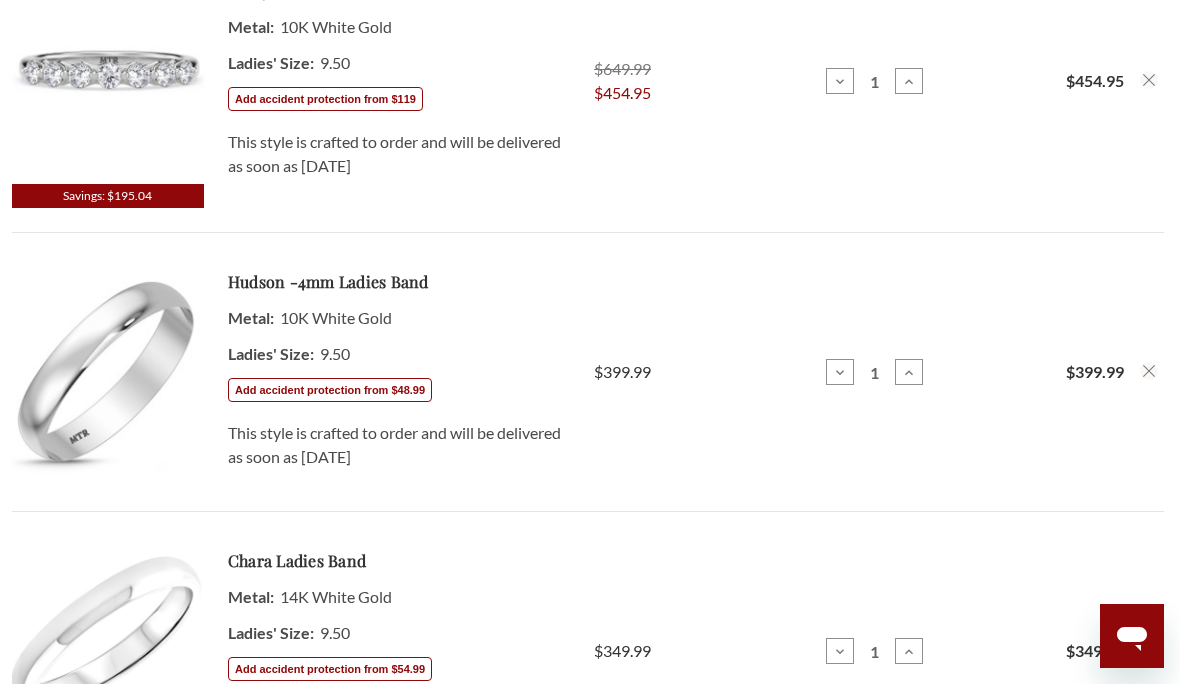 click on "Quantity:
Decrease Quantity of Hudson -4mm 0 ct tw. No Gemstone Ladies Band 10K White Gold
1
Increase Quantity of Hudson -4mm 0 ct tw. No Gemstone Ladies Band 10K White Gold" at bounding box center (876, 372) 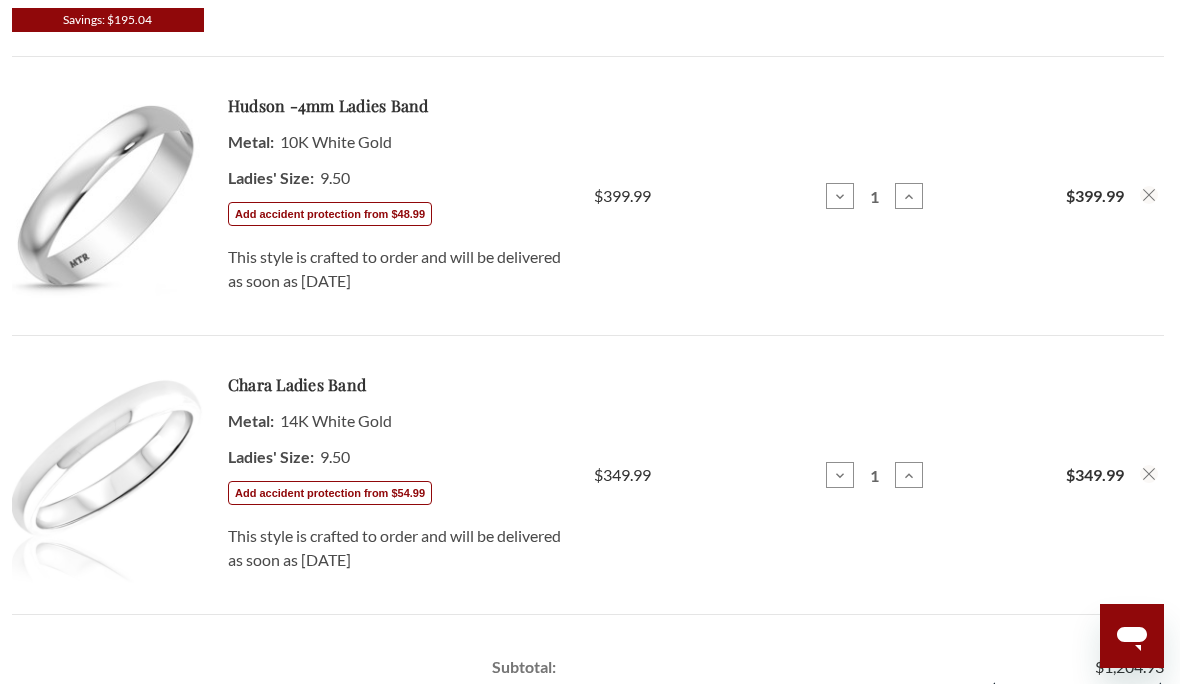 scroll, scrollTop: 788, scrollLeft: 0, axis: vertical 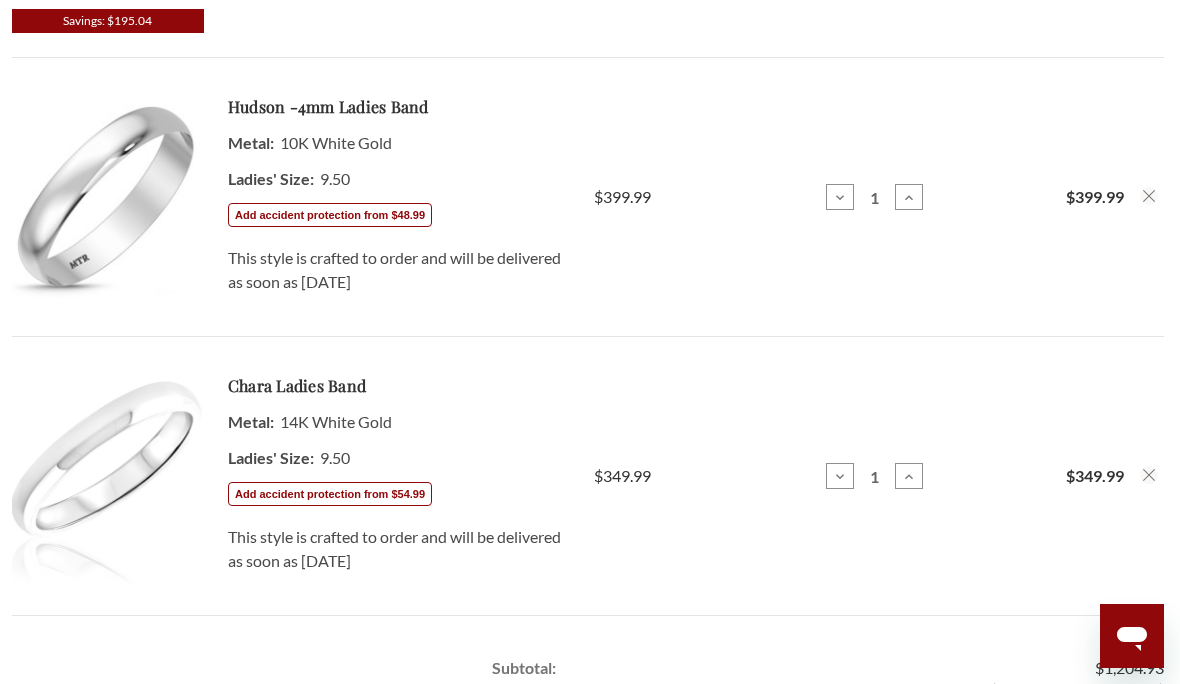 click on "Item
Price
Quantity
Total
Savings: $195.04
Oxley Ladies Band
Metal:
10K White Gold
Ladies' Size:
1 1" at bounding box center (590, 165) 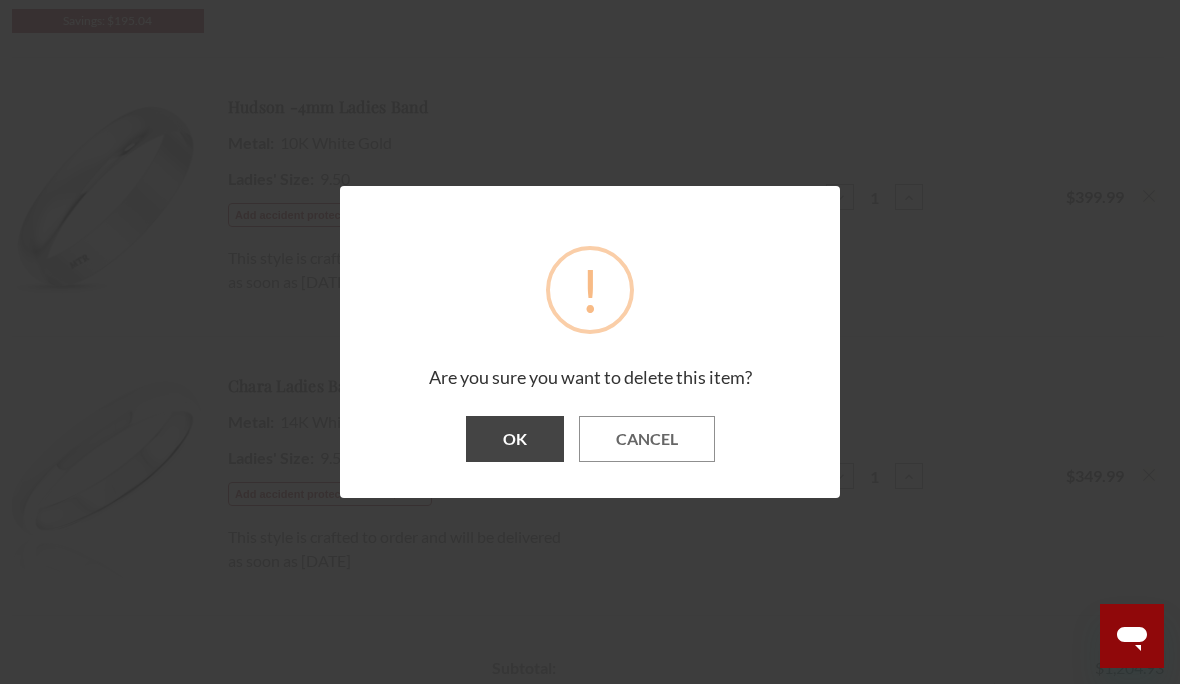 click on "OK" at bounding box center [515, 439] 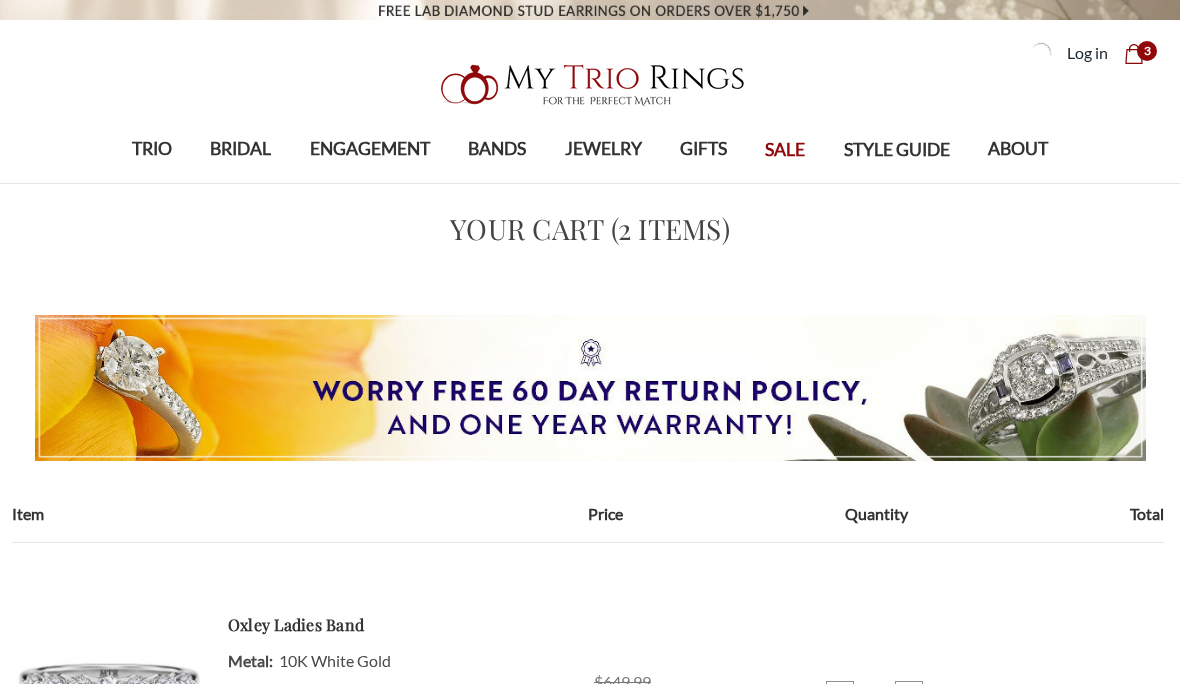 scroll, scrollTop: 0, scrollLeft: 0, axis: both 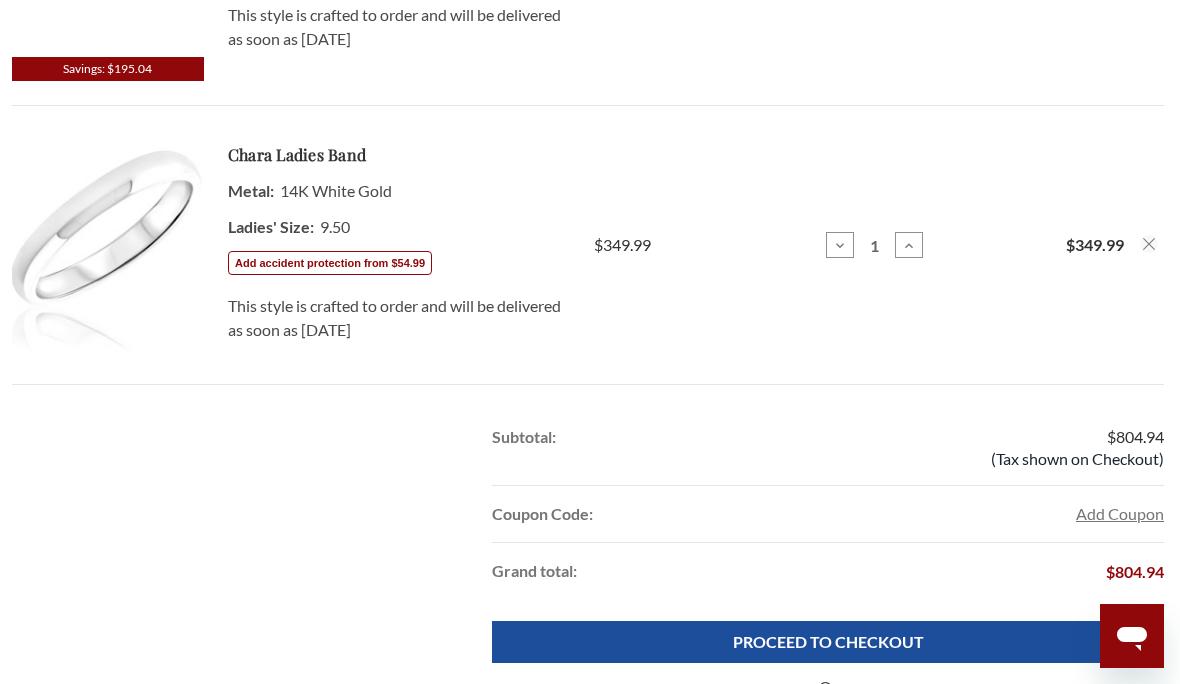 click at bounding box center (1149, 244) 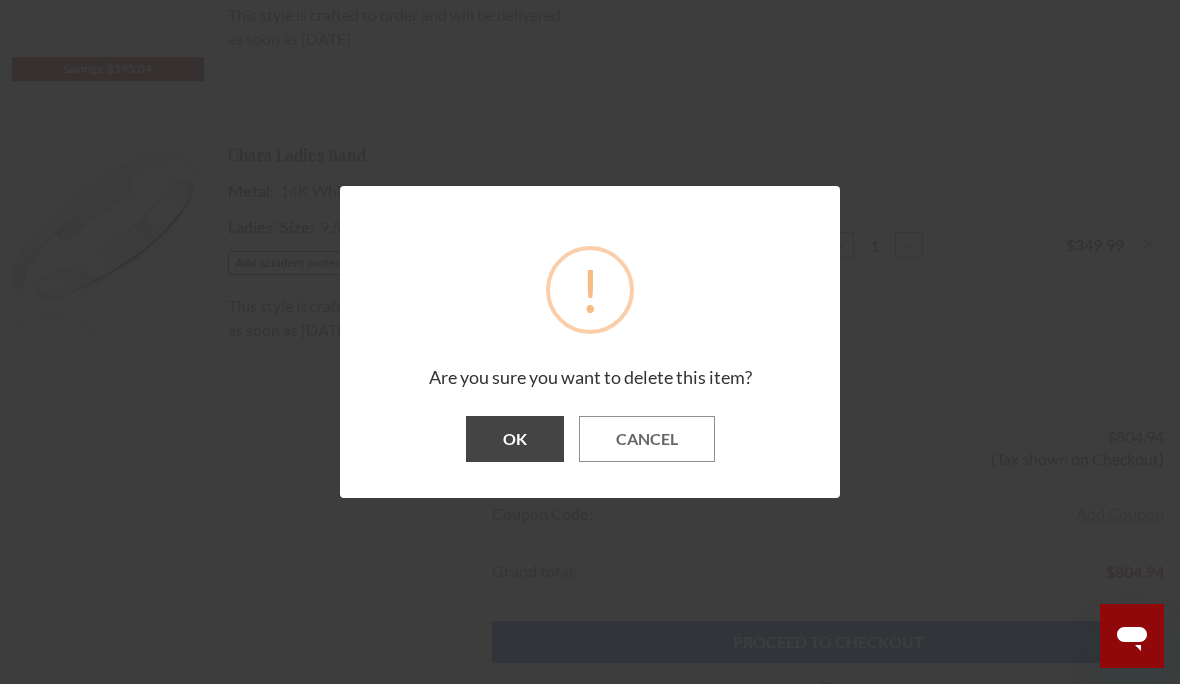 click on "OK" at bounding box center (515, 439) 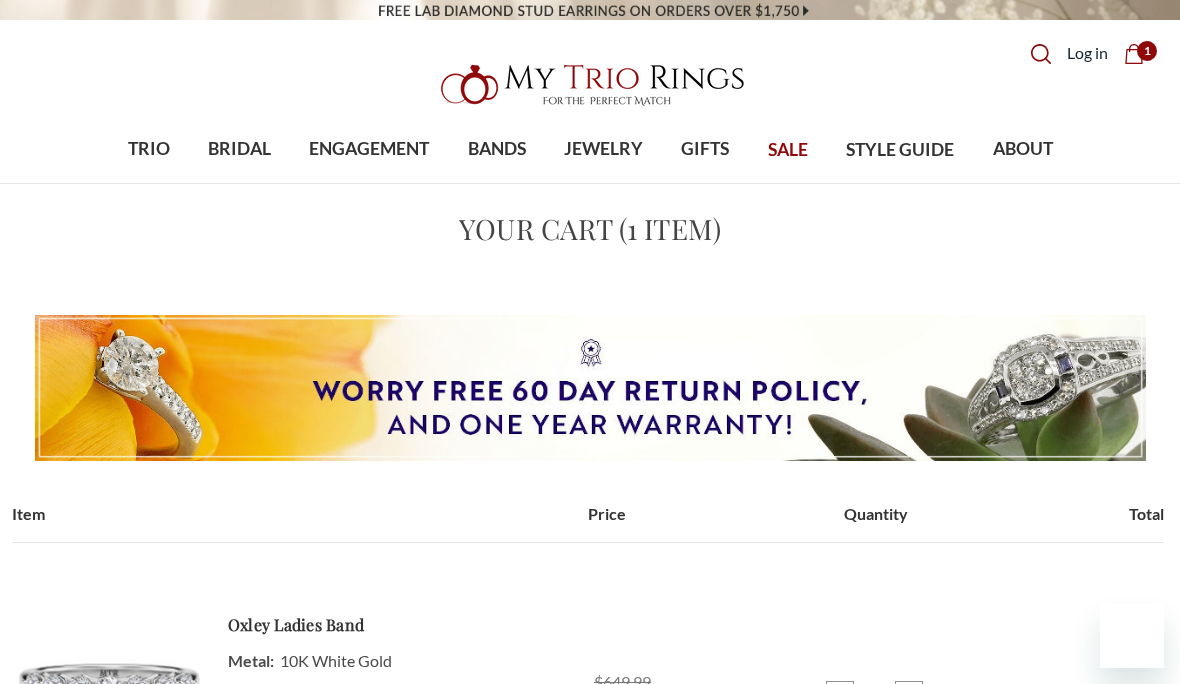 scroll, scrollTop: 740, scrollLeft: 0, axis: vertical 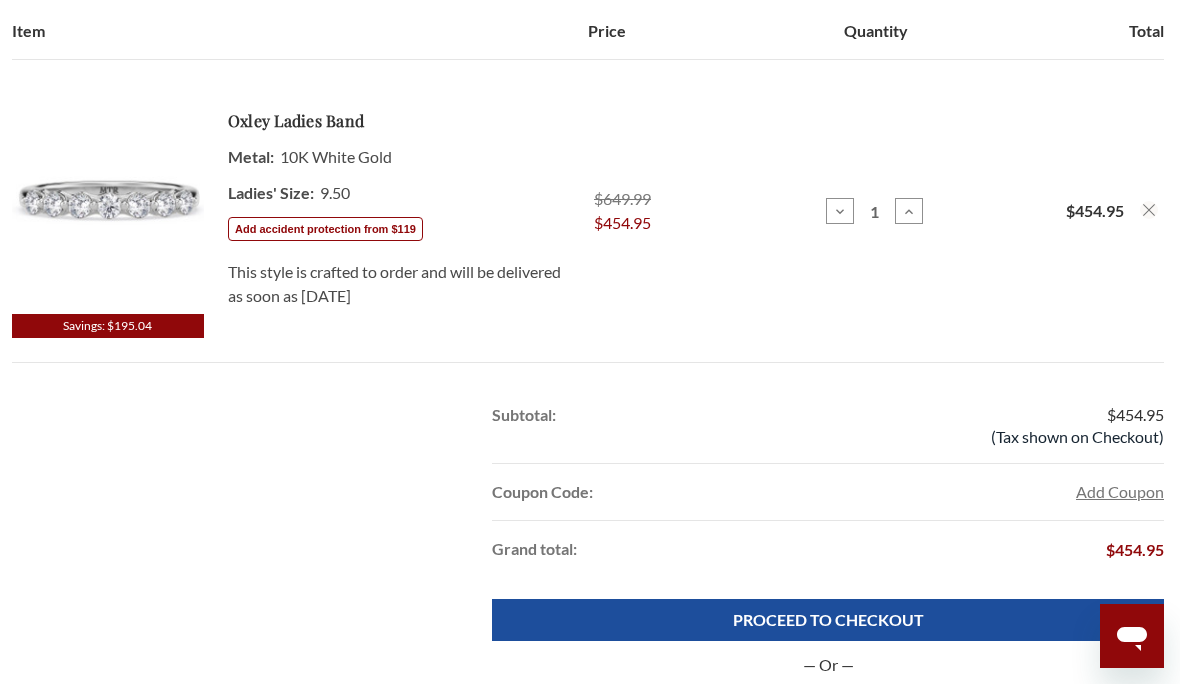 click on "PROCEED TO CHECKOUT" at bounding box center [828, 620] 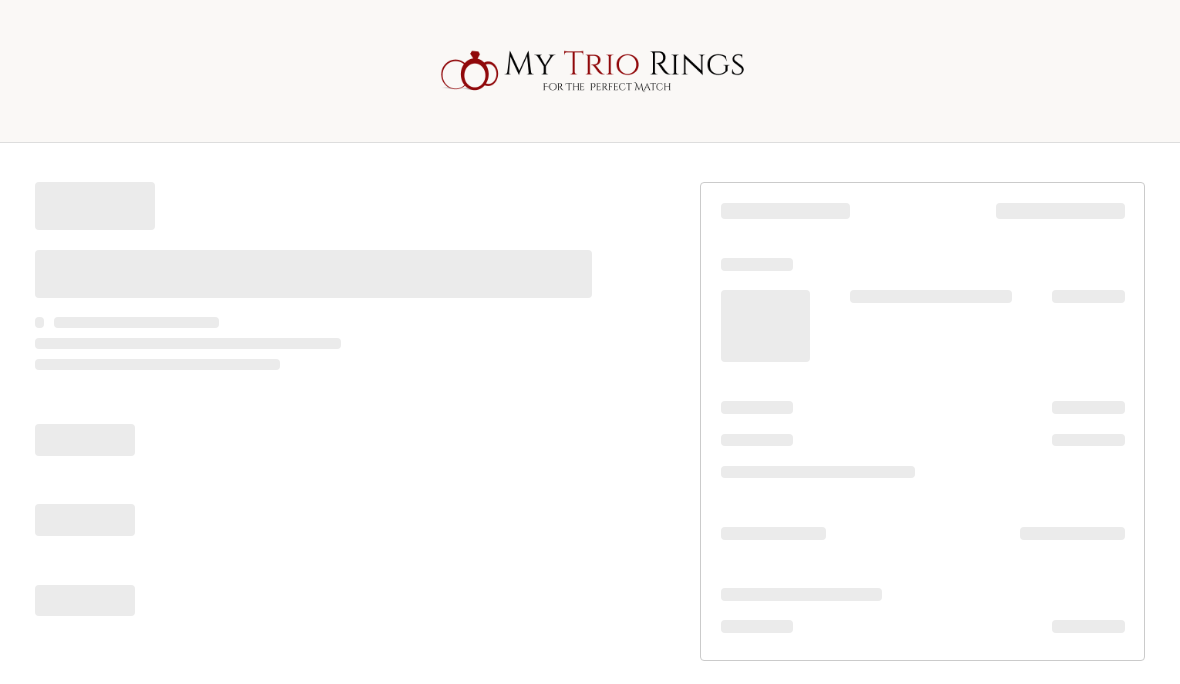 scroll, scrollTop: 0, scrollLeft: 0, axis: both 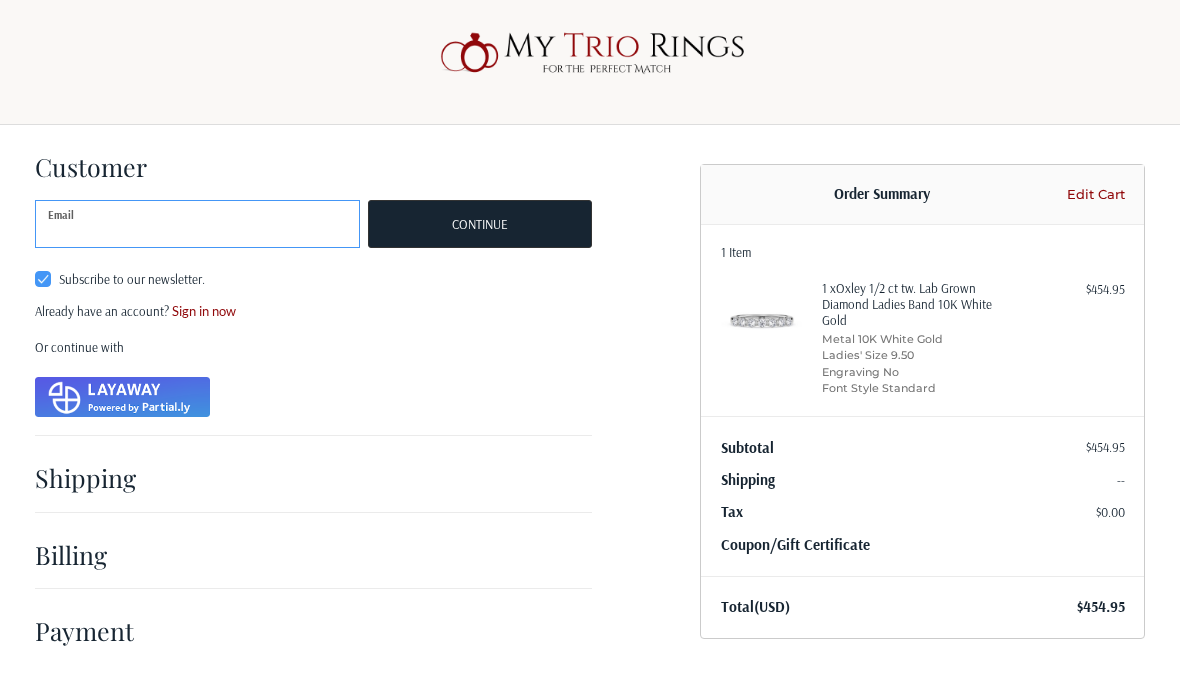 click on "Email" at bounding box center [197, 225] 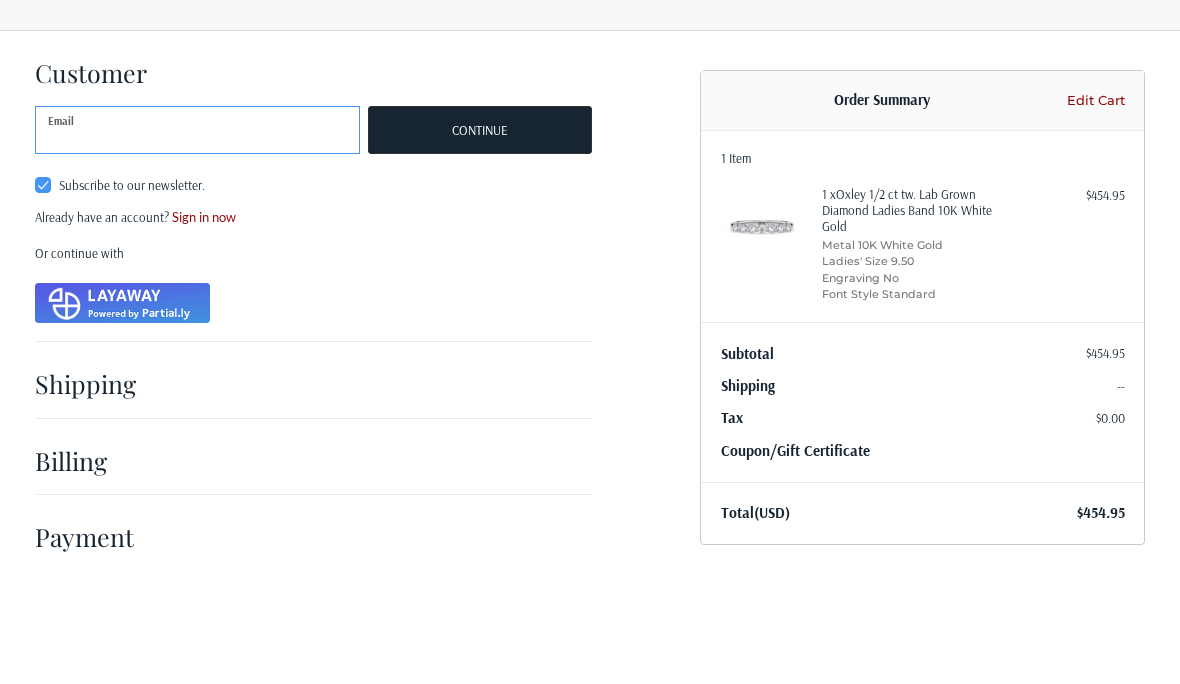 type on "tracyg0228@[EMAIL]" 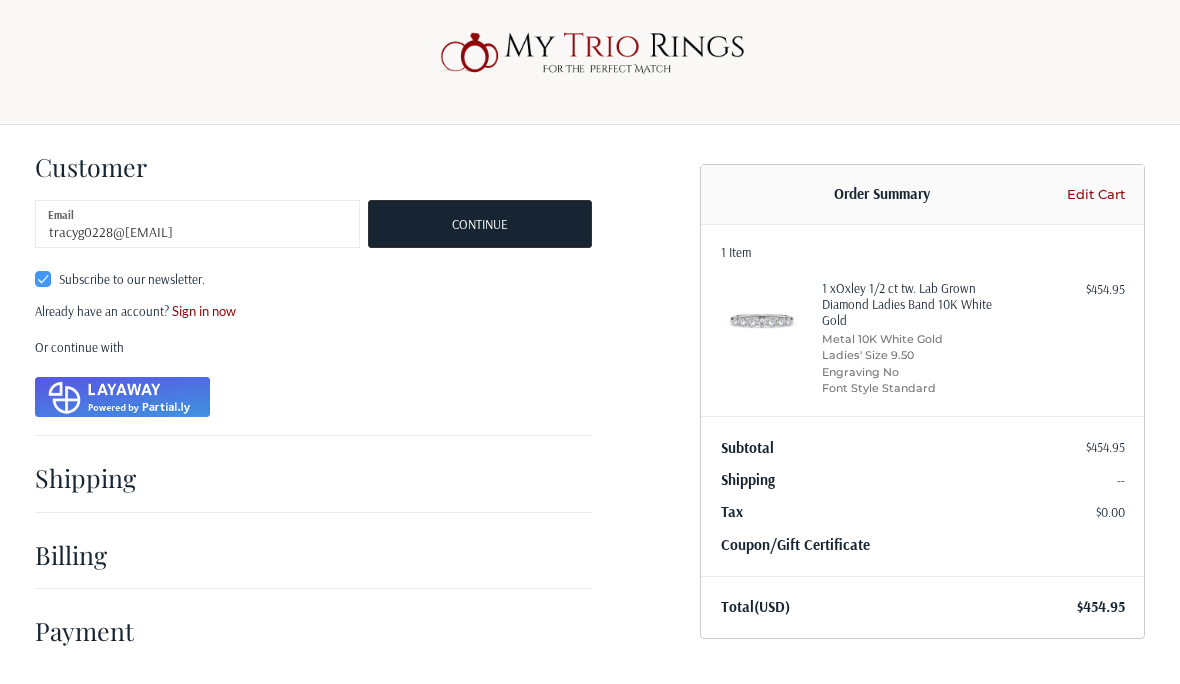 click at bounding box center (122, 398) 